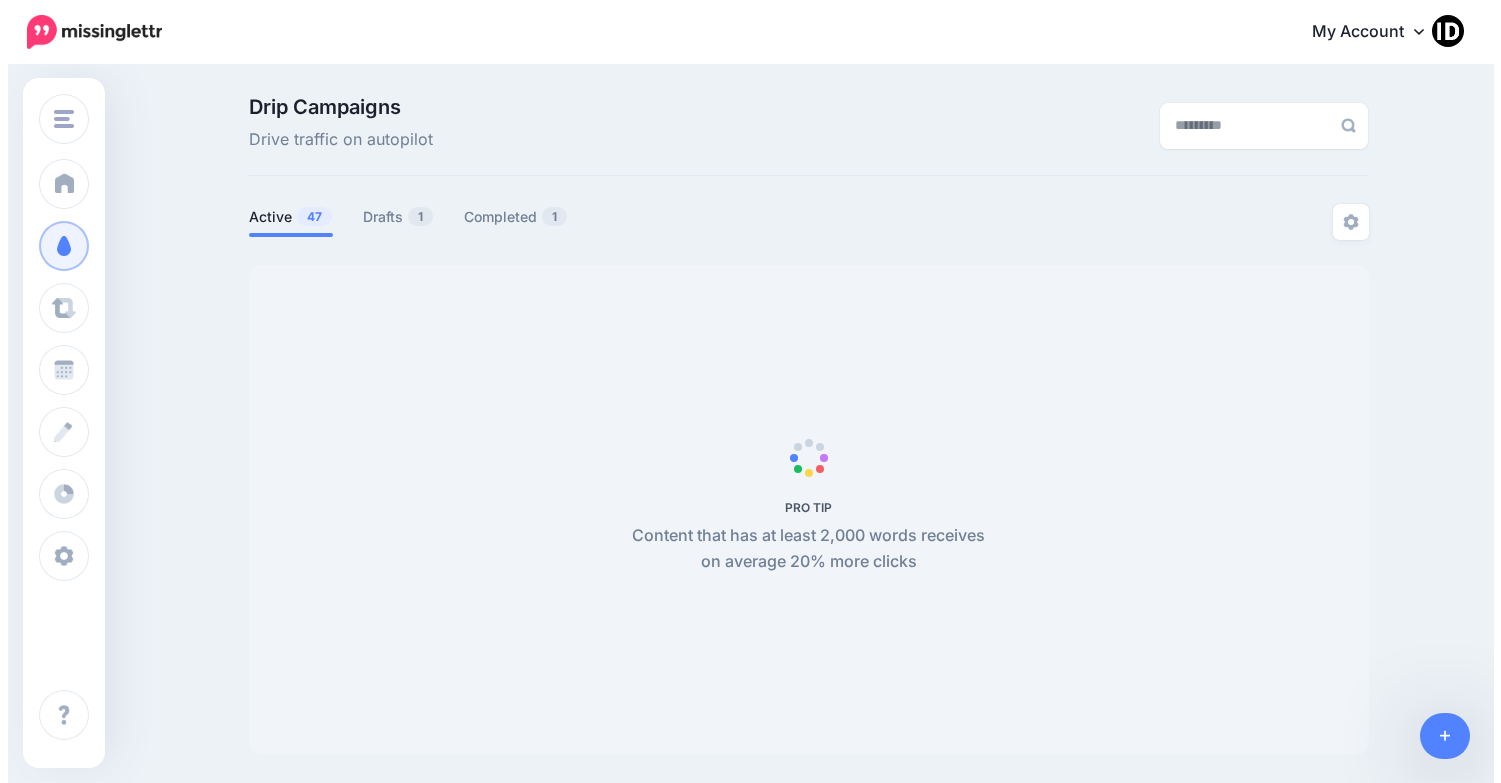scroll, scrollTop: 0, scrollLeft: 0, axis: both 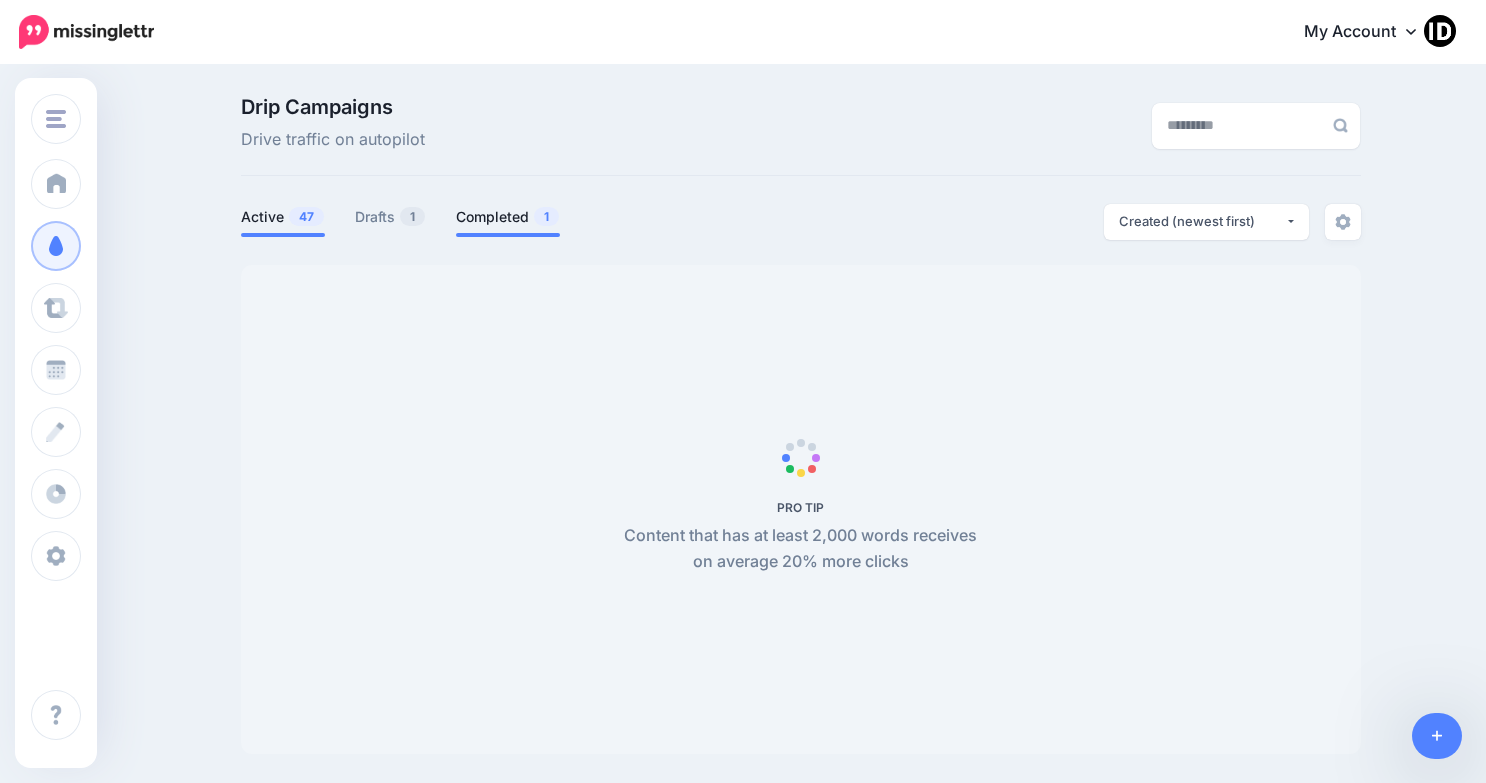 click on "Completed  1" at bounding box center (508, 217) 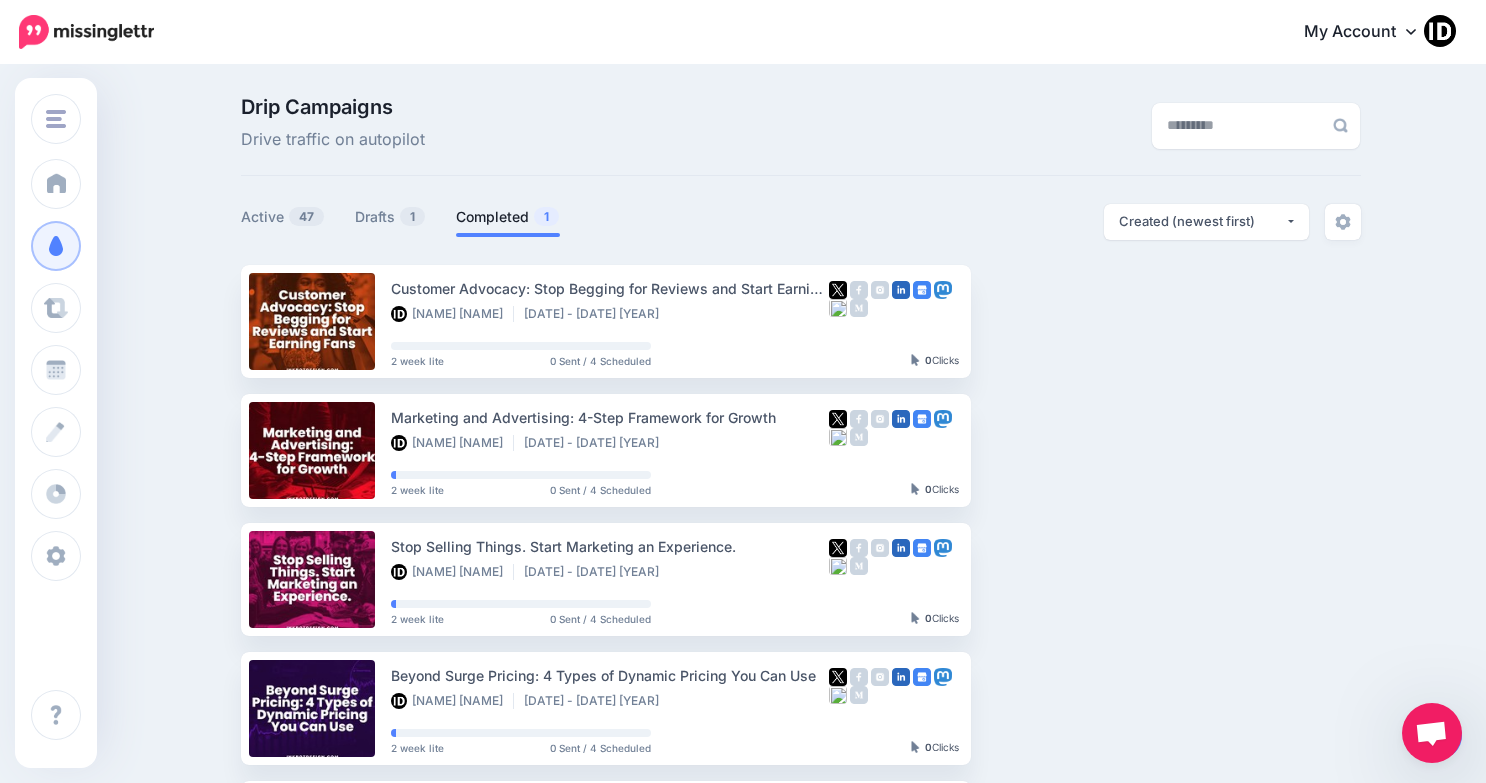 click on "Completed  1" at bounding box center [508, 217] 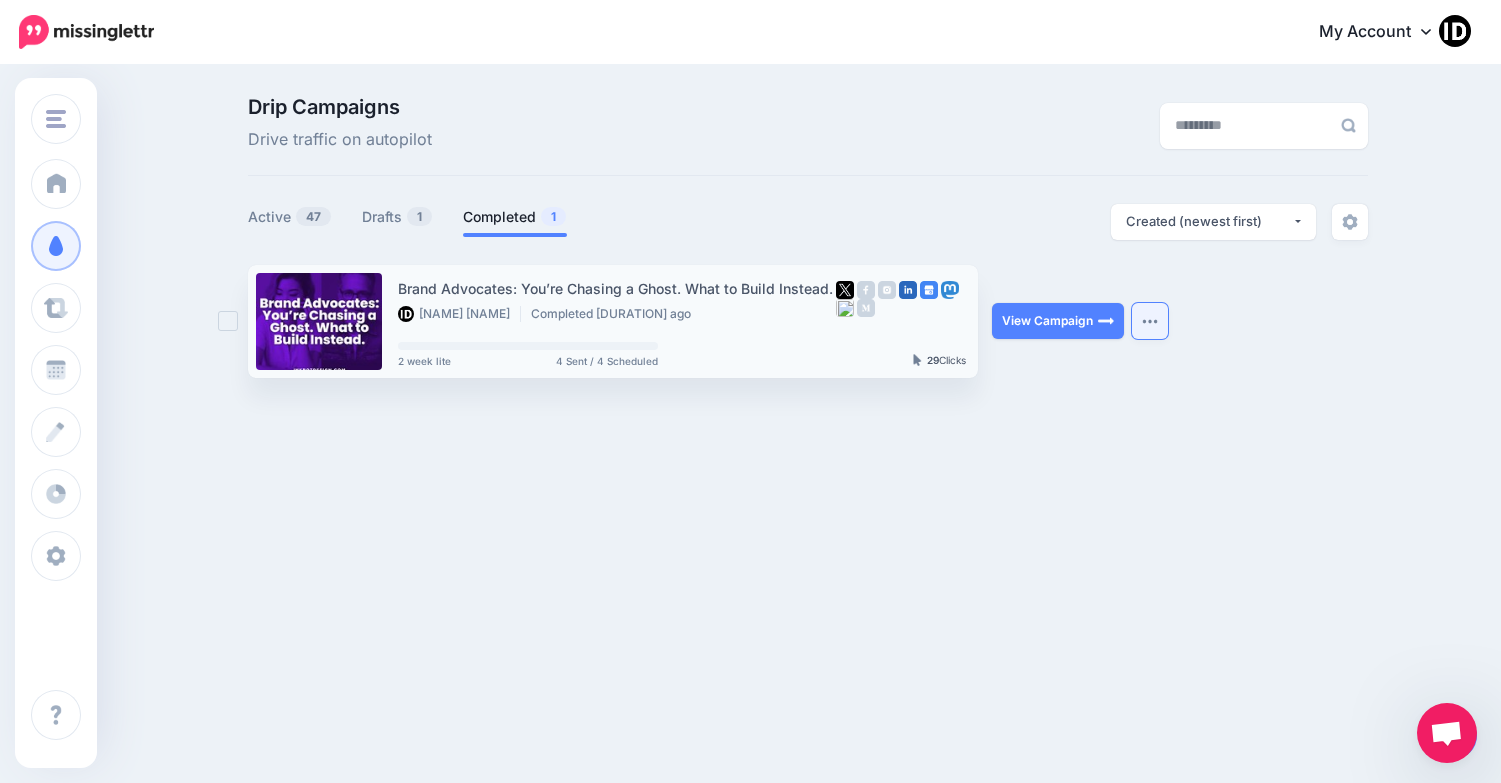 click at bounding box center (1150, 321) 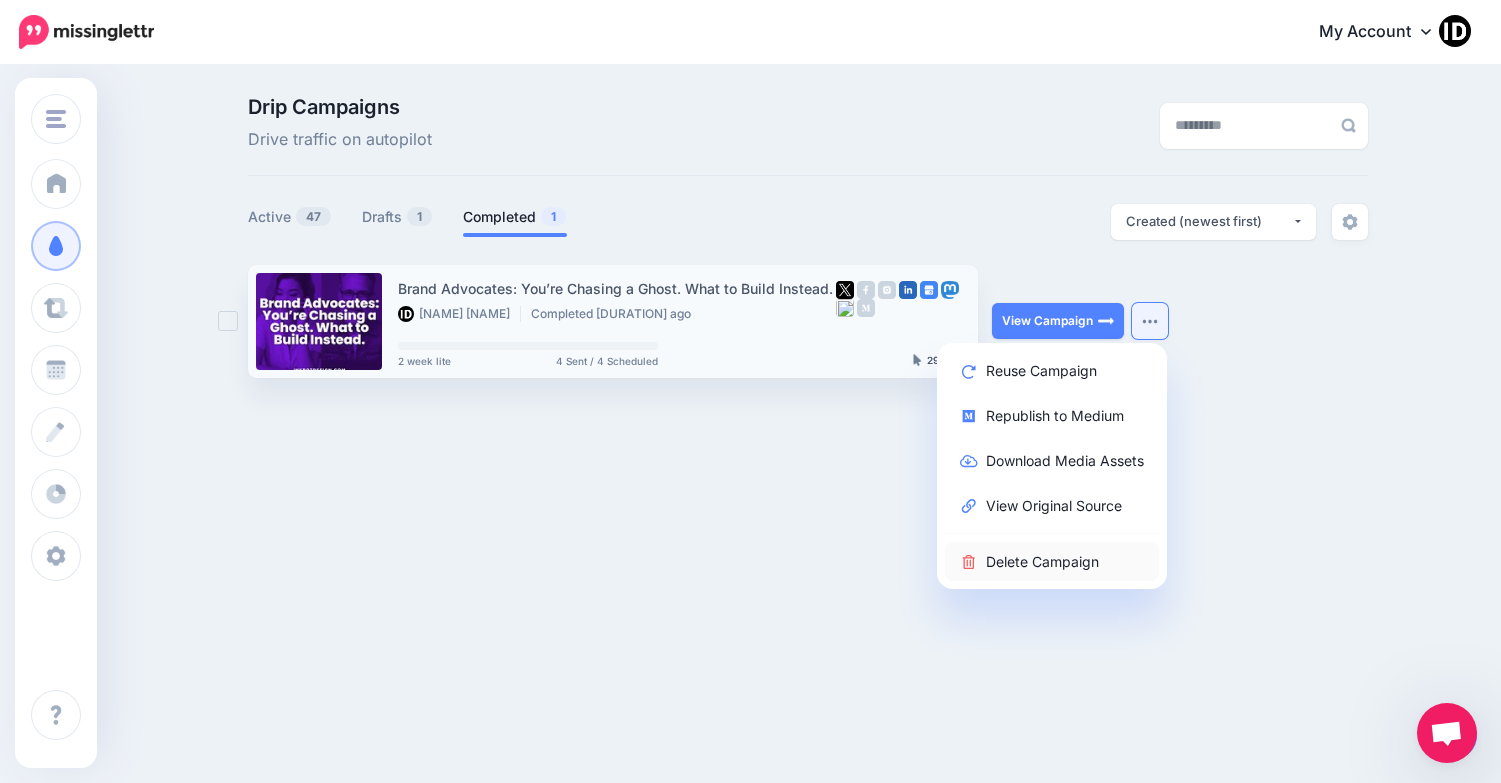 click on "Delete Campaign" at bounding box center (1052, 561) 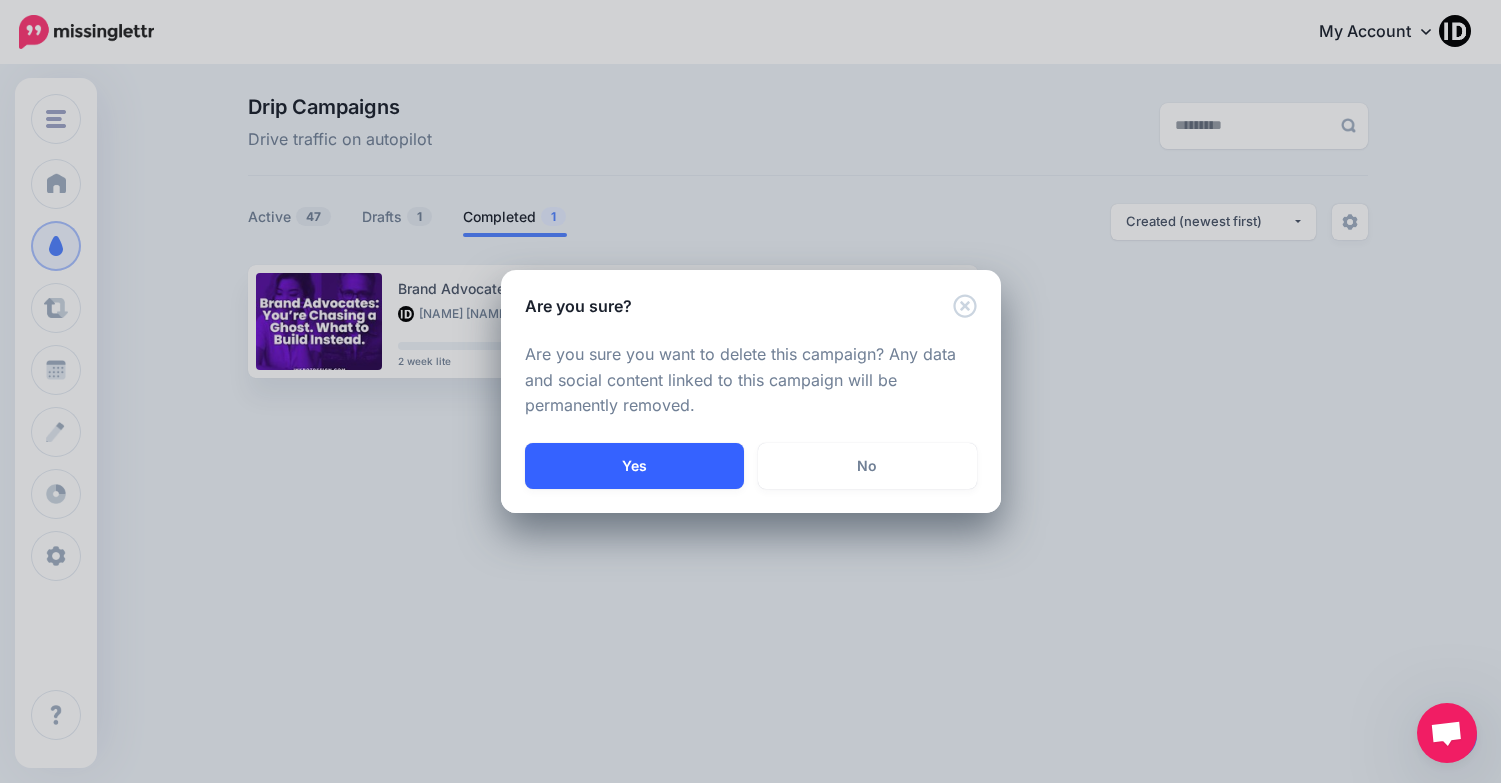 click on "Yes" at bounding box center (634, 466) 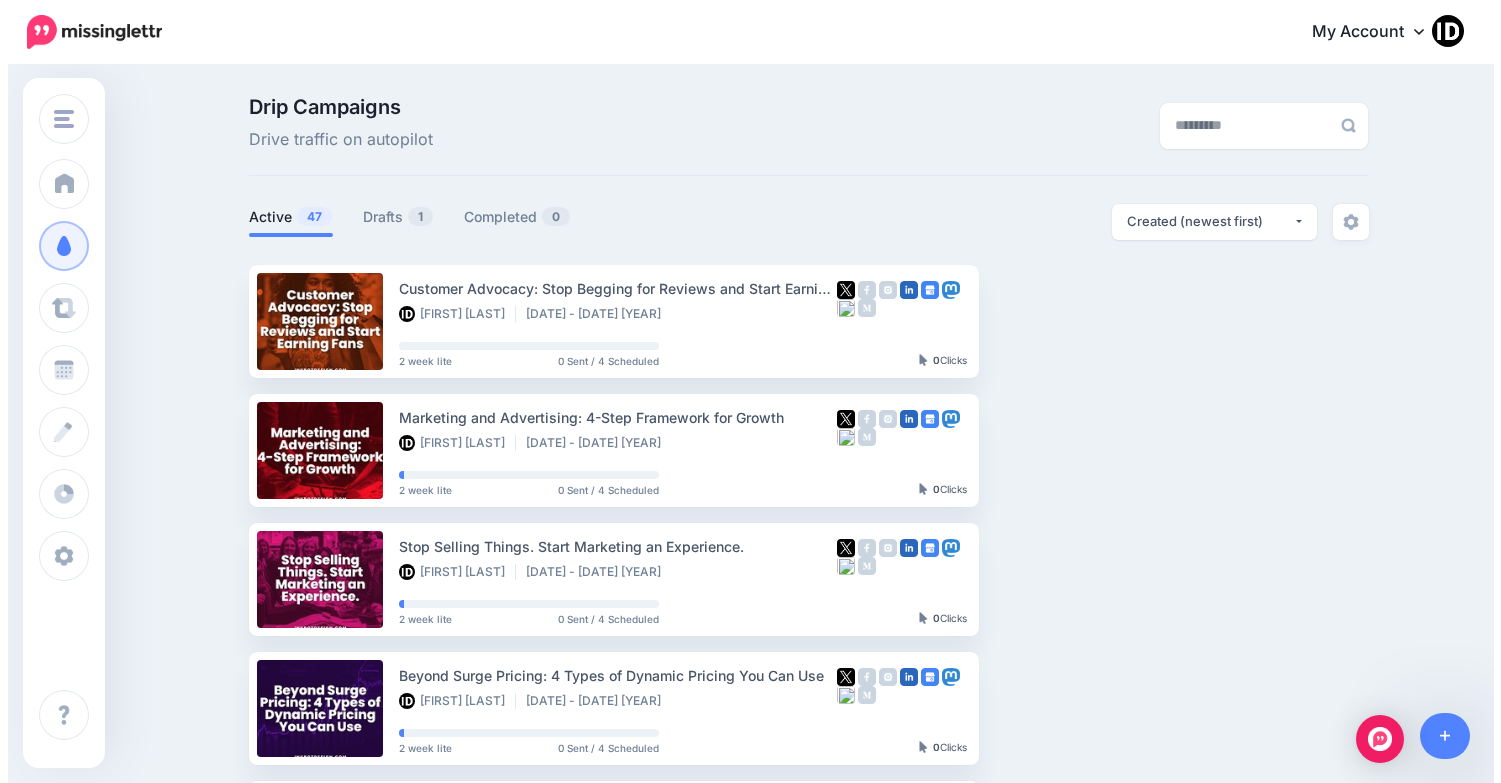 scroll, scrollTop: 0, scrollLeft: 0, axis: both 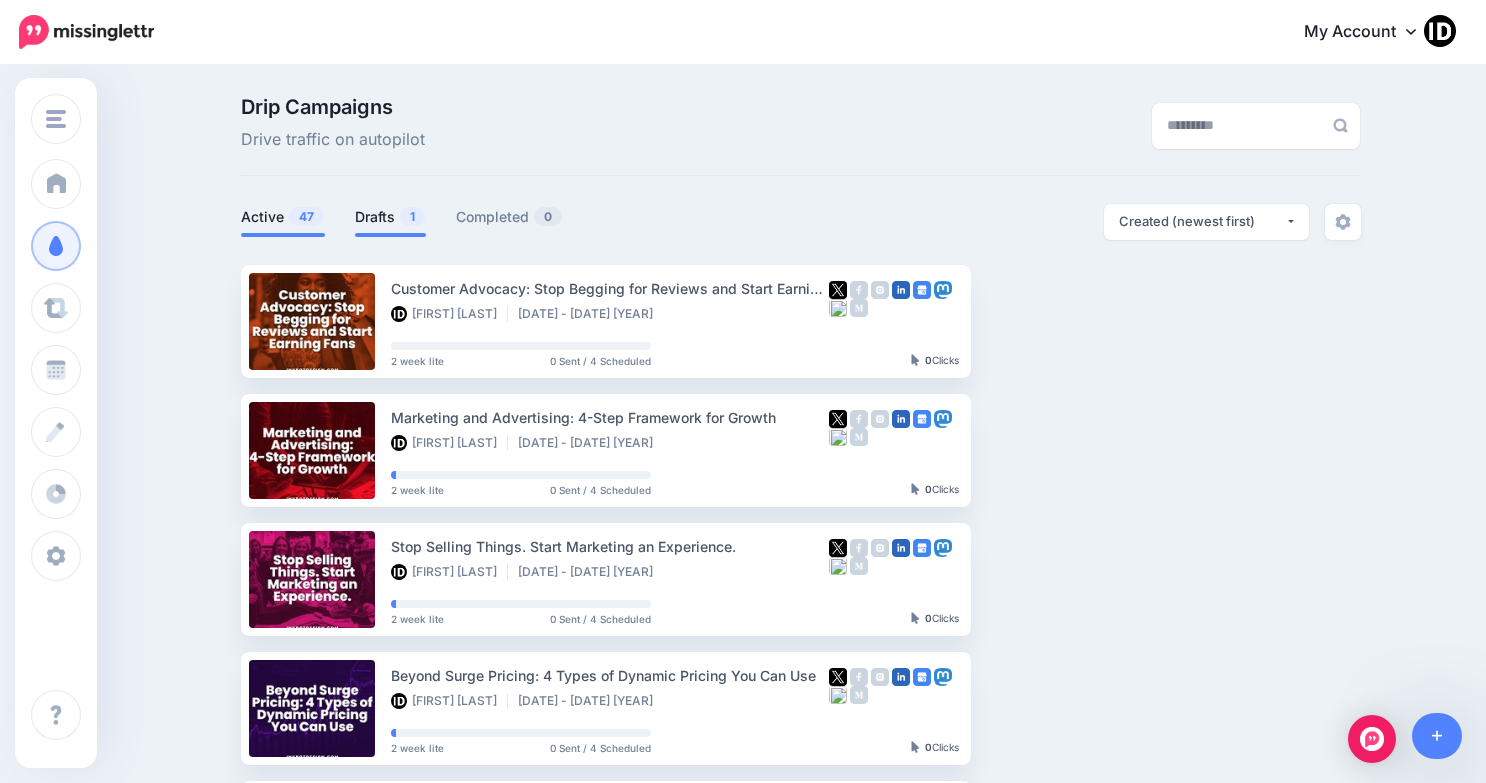 click on "Drafts  1" at bounding box center (390, 217) 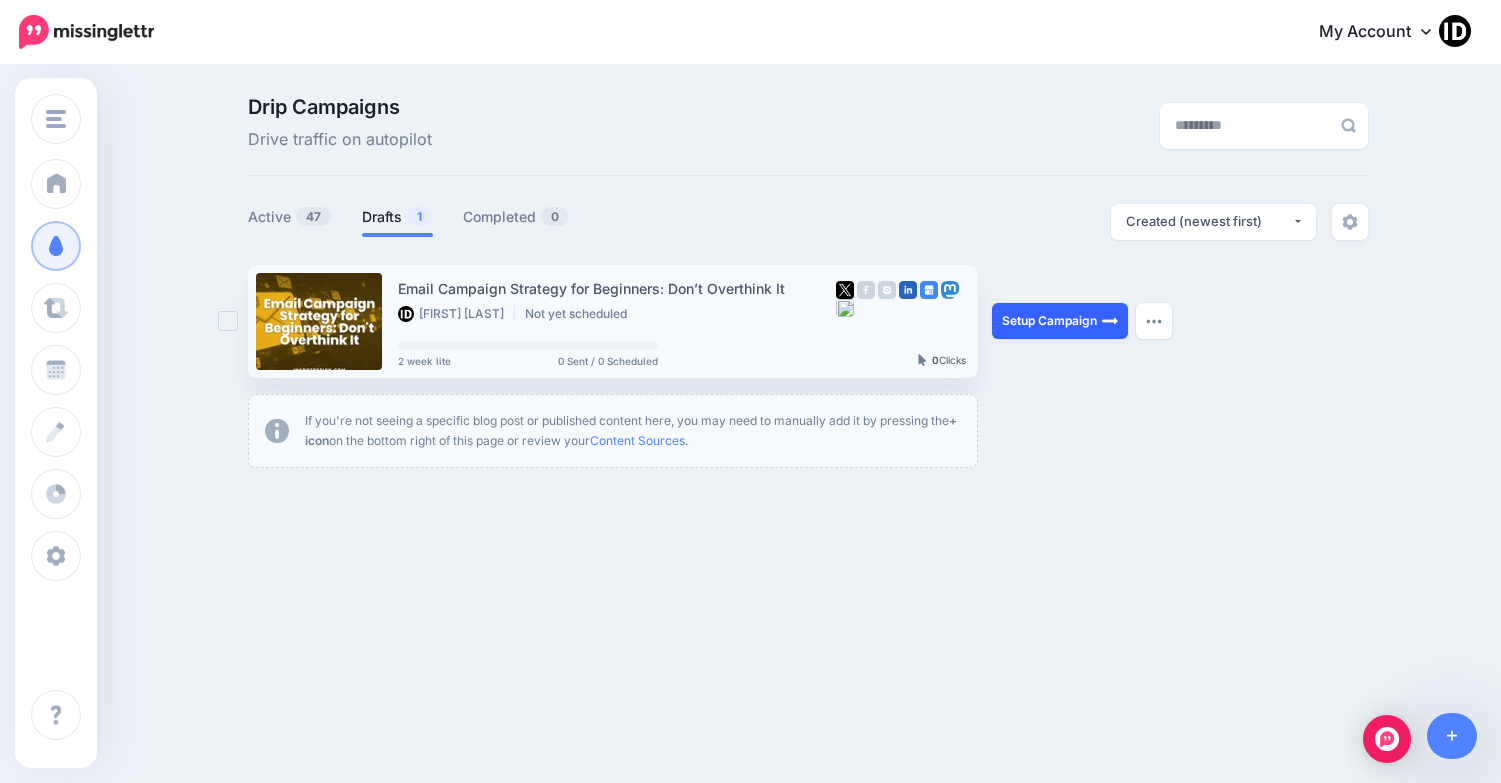 click on "Setup Campaign" at bounding box center (1060, 321) 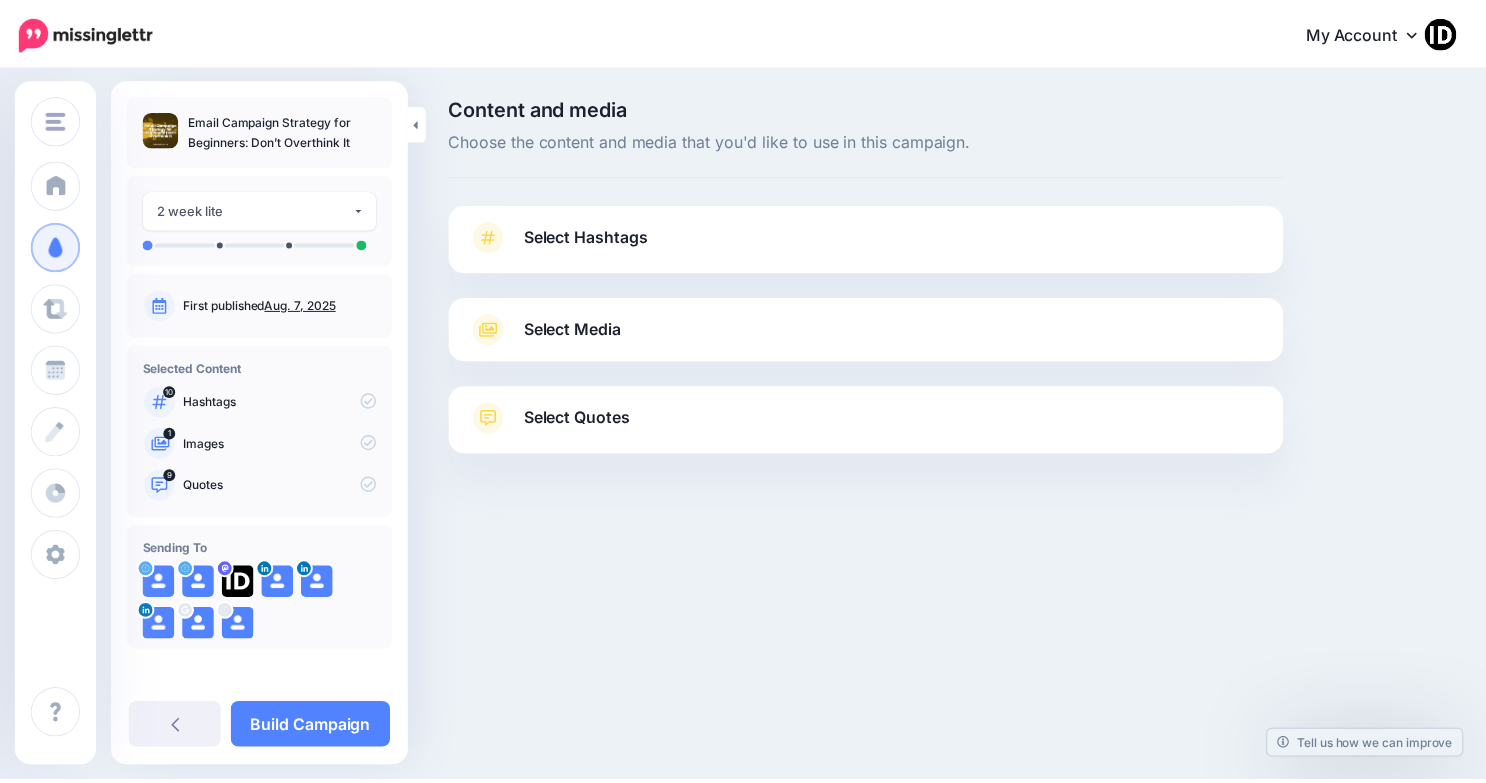 scroll, scrollTop: 0, scrollLeft: 0, axis: both 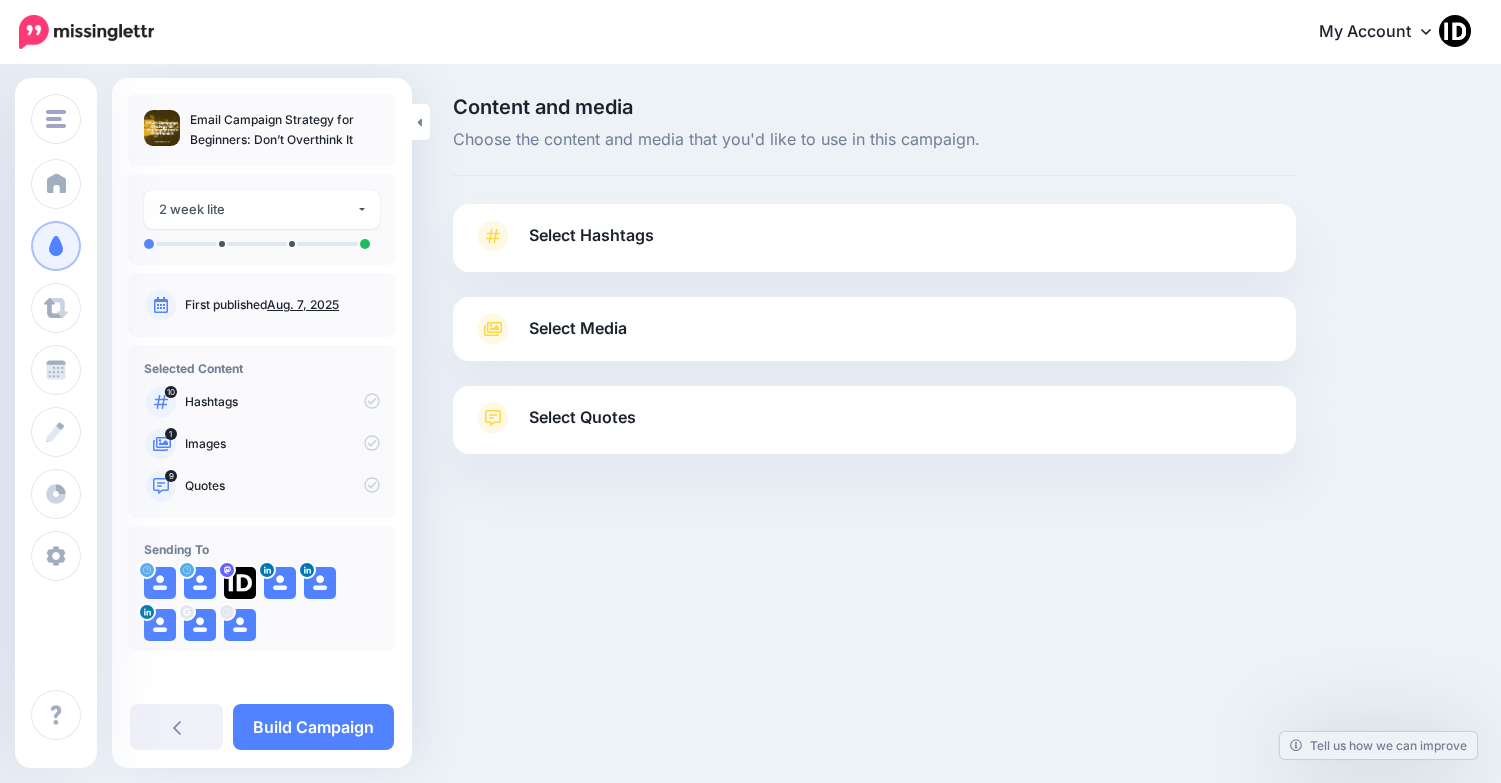click on "Select Hashtags" at bounding box center (591, 235) 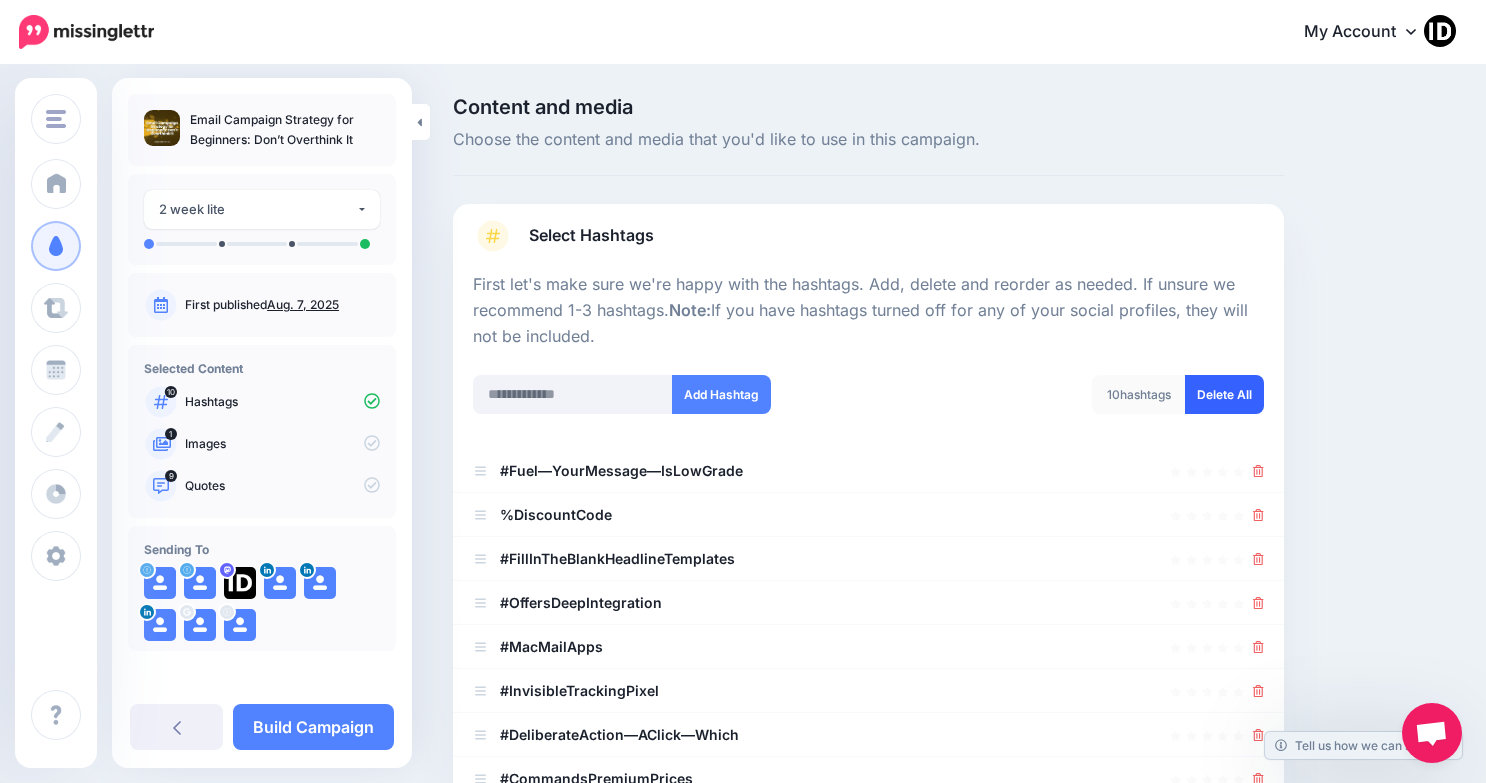 click on "Delete All" at bounding box center (1224, 394) 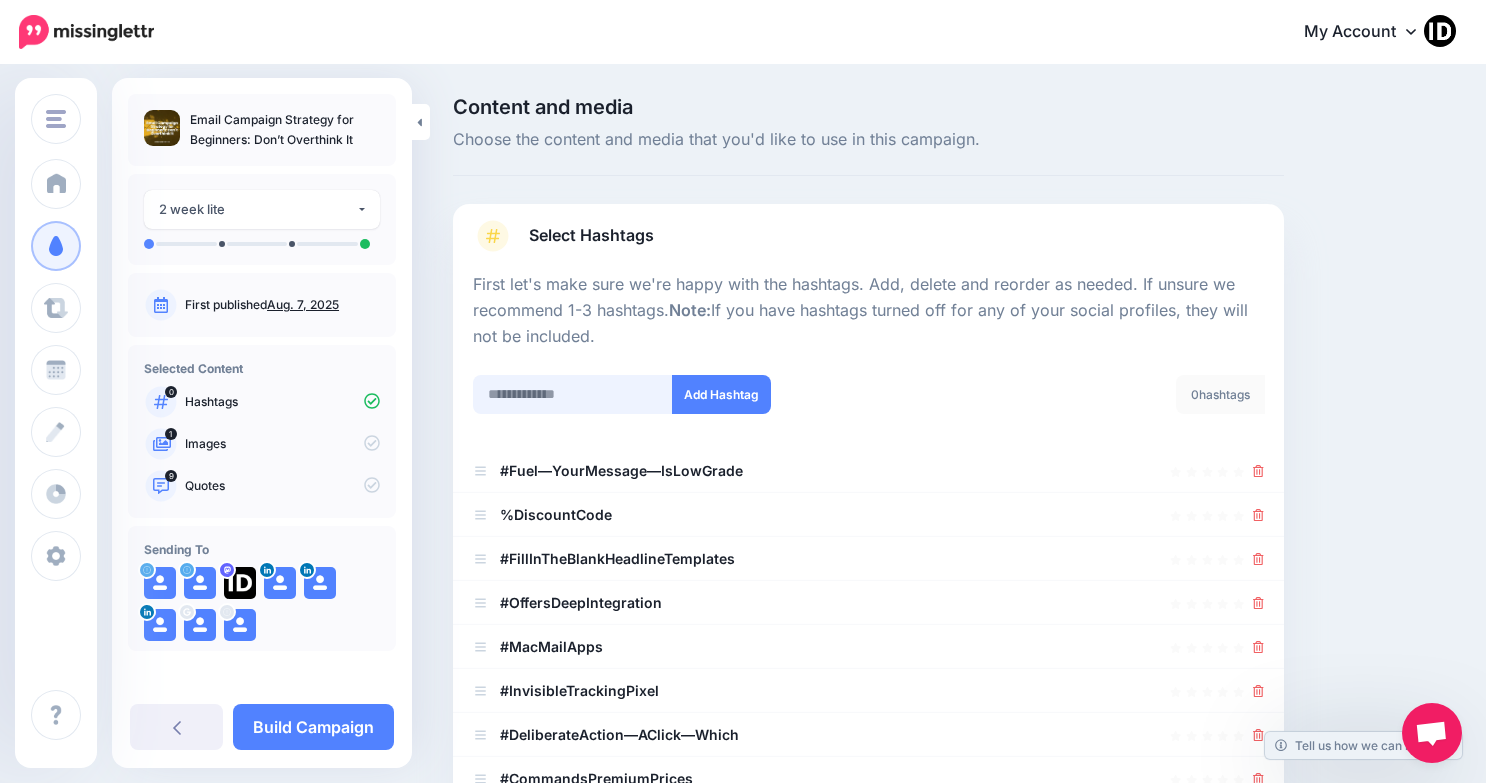 click at bounding box center [573, 394] 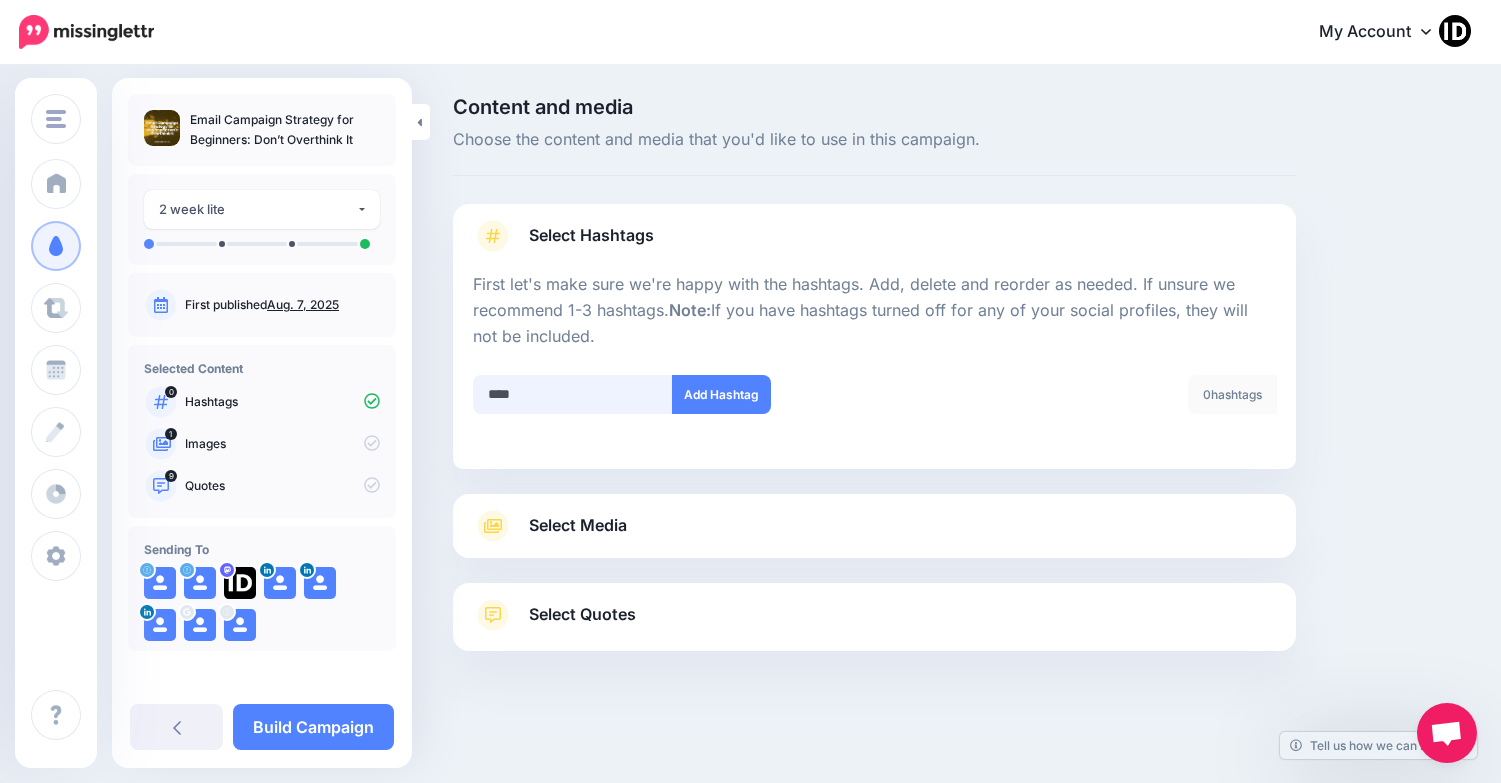 type on "*****" 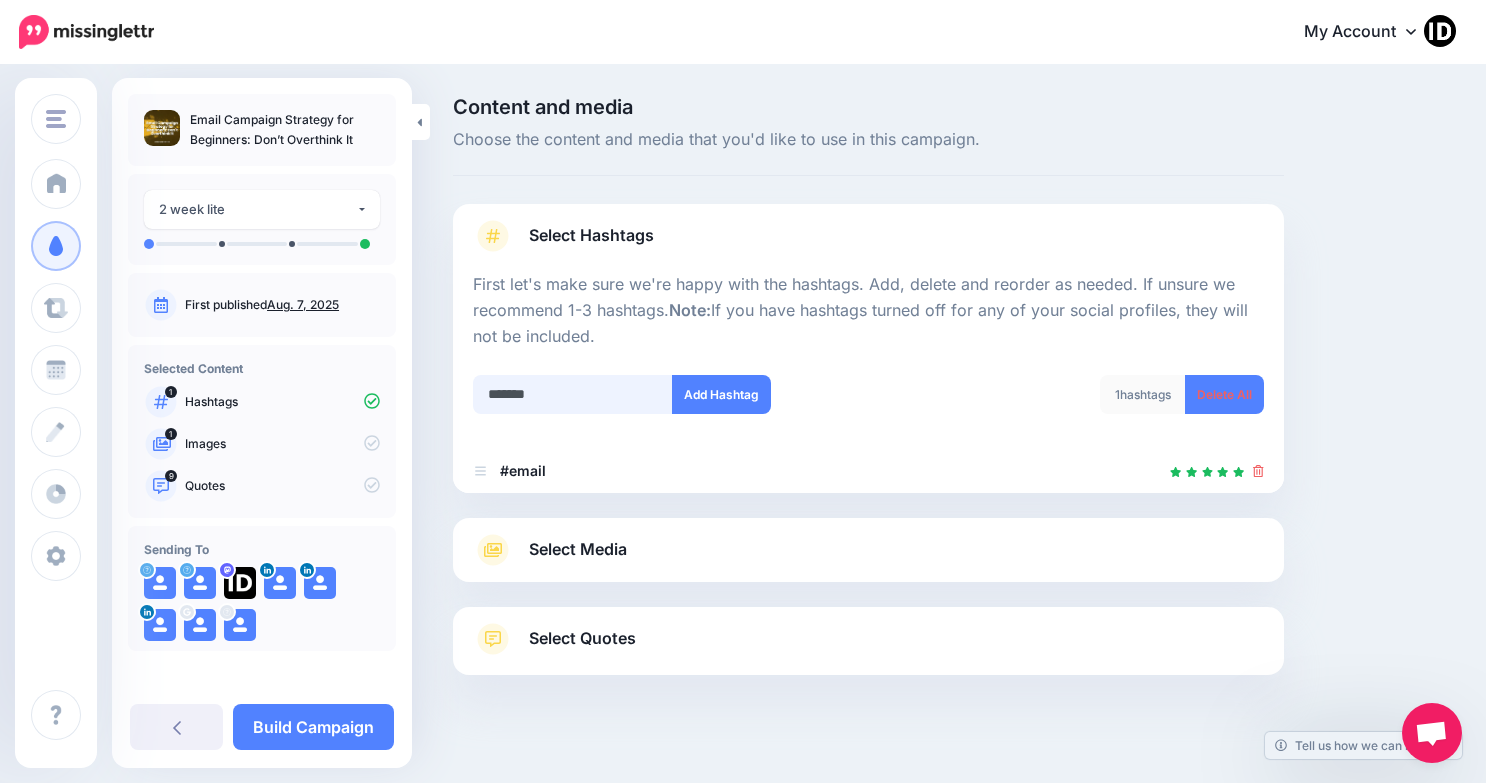 scroll, scrollTop: 22, scrollLeft: 0, axis: vertical 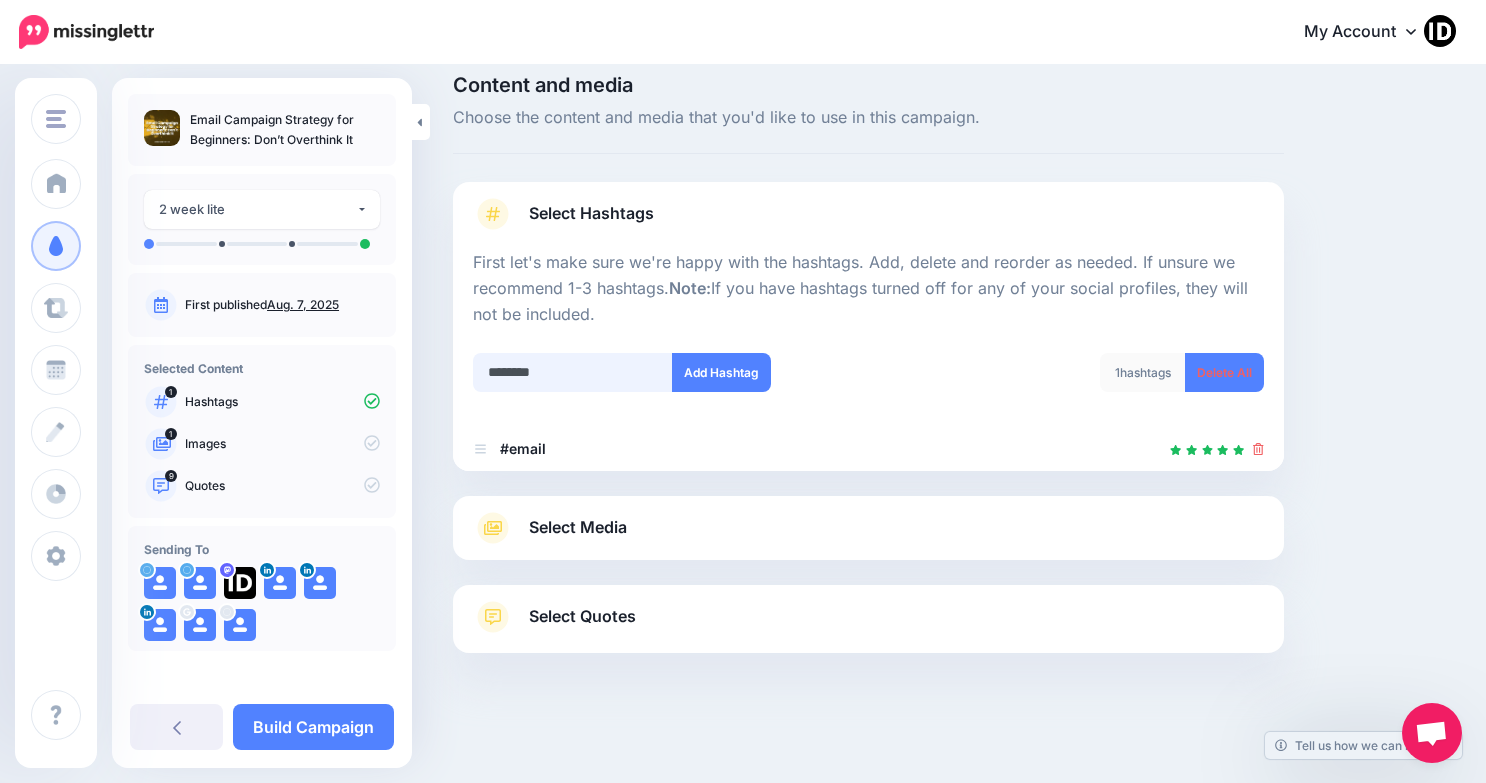 type on "*********" 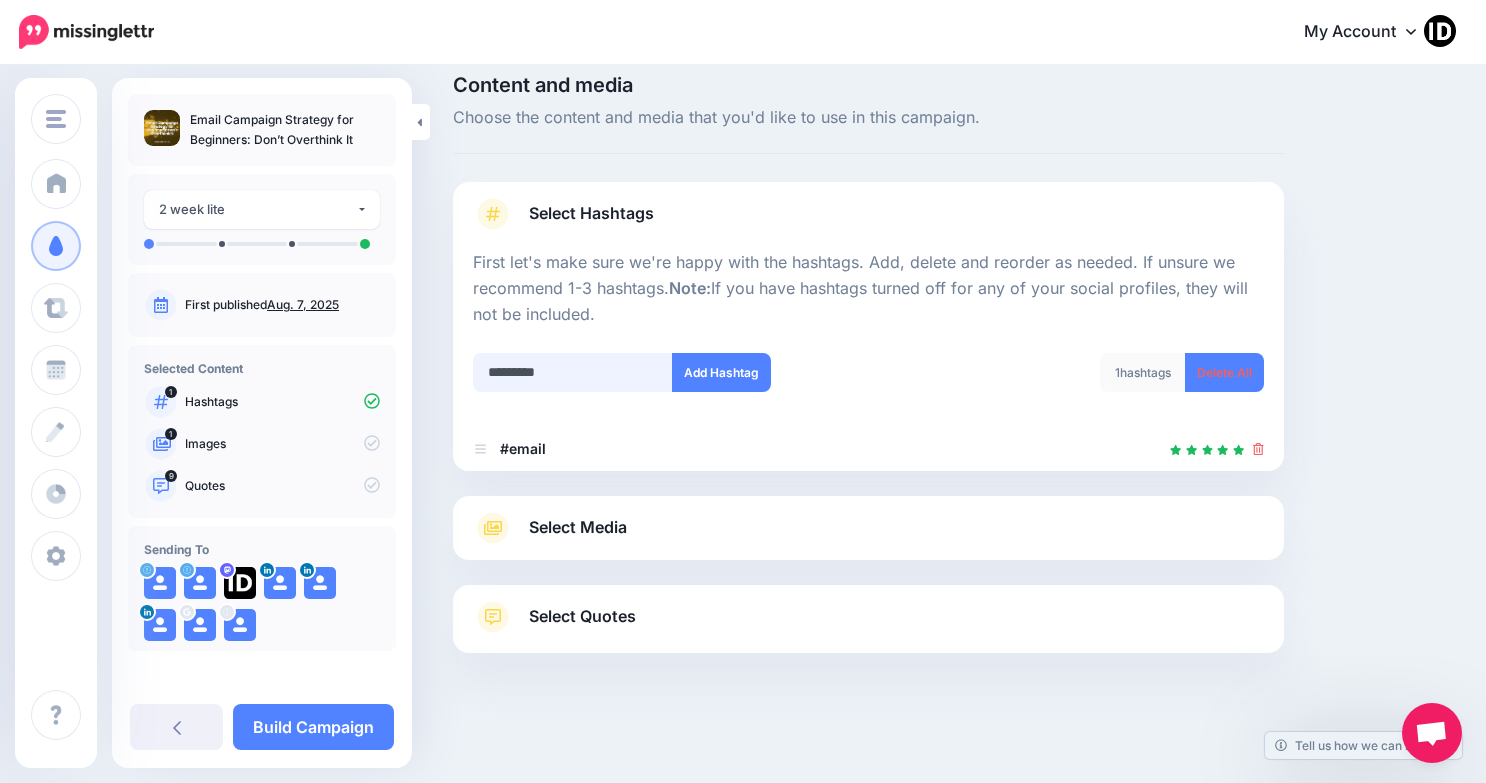type 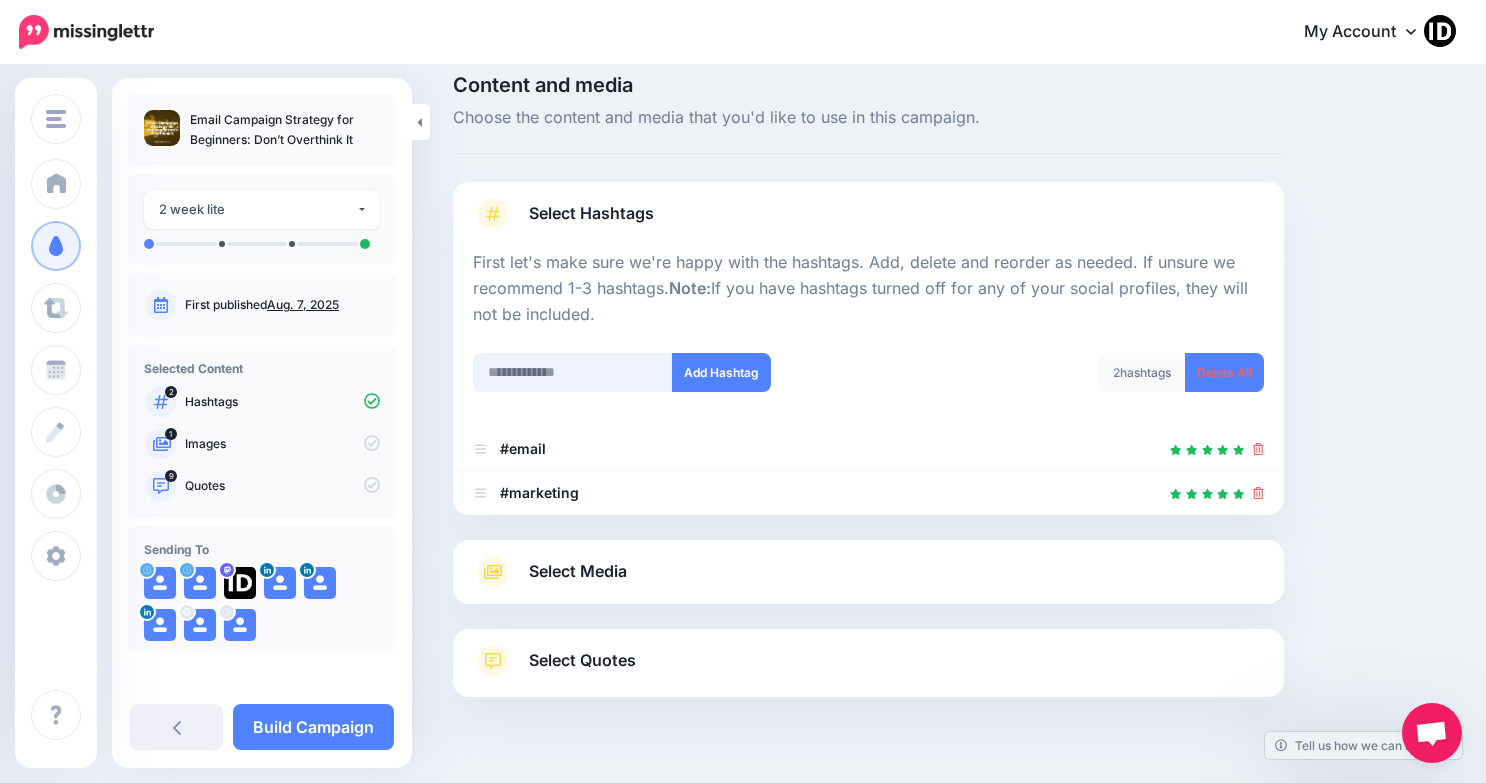 scroll, scrollTop: 66, scrollLeft: 0, axis: vertical 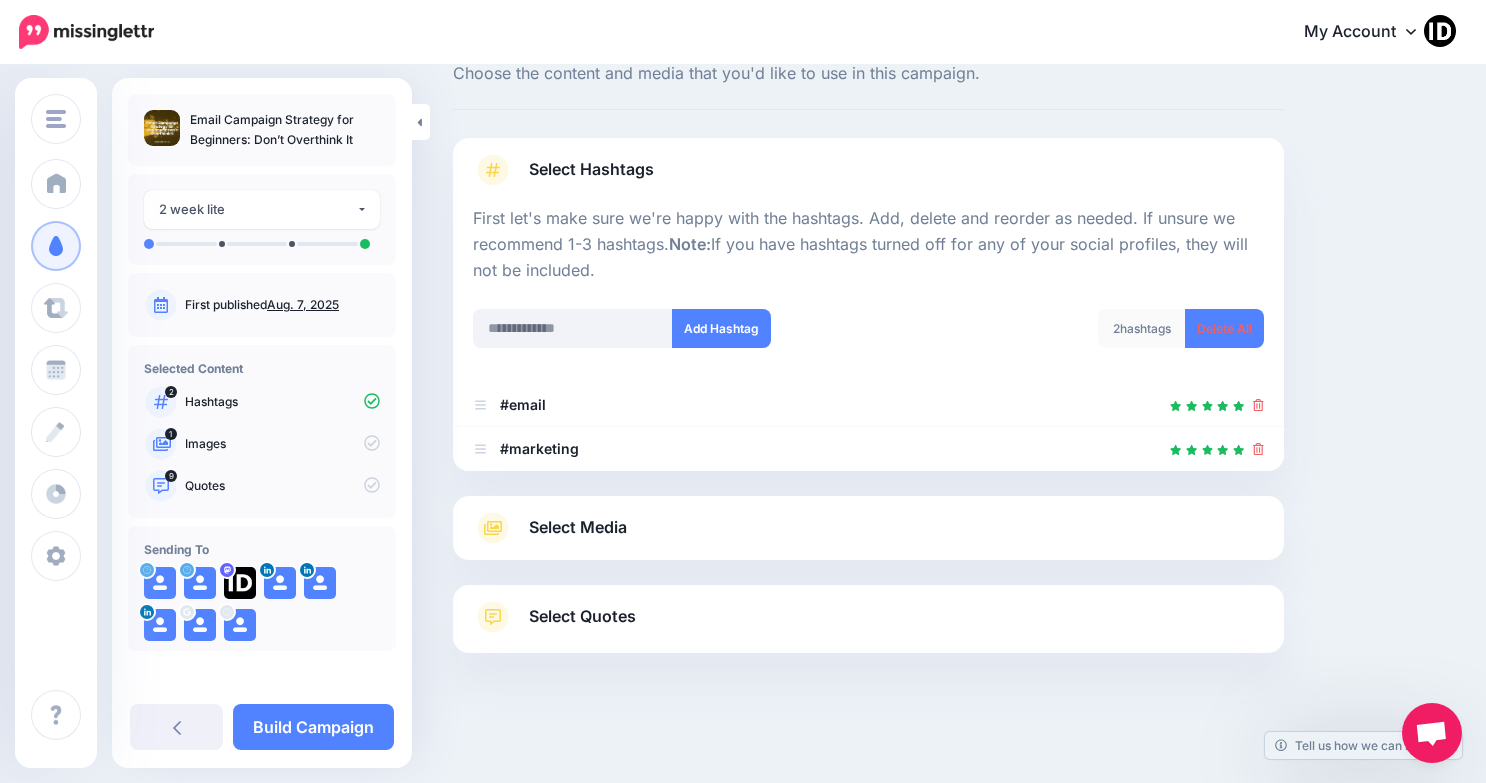 click on "Select Media" at bounding box center (578, 527) 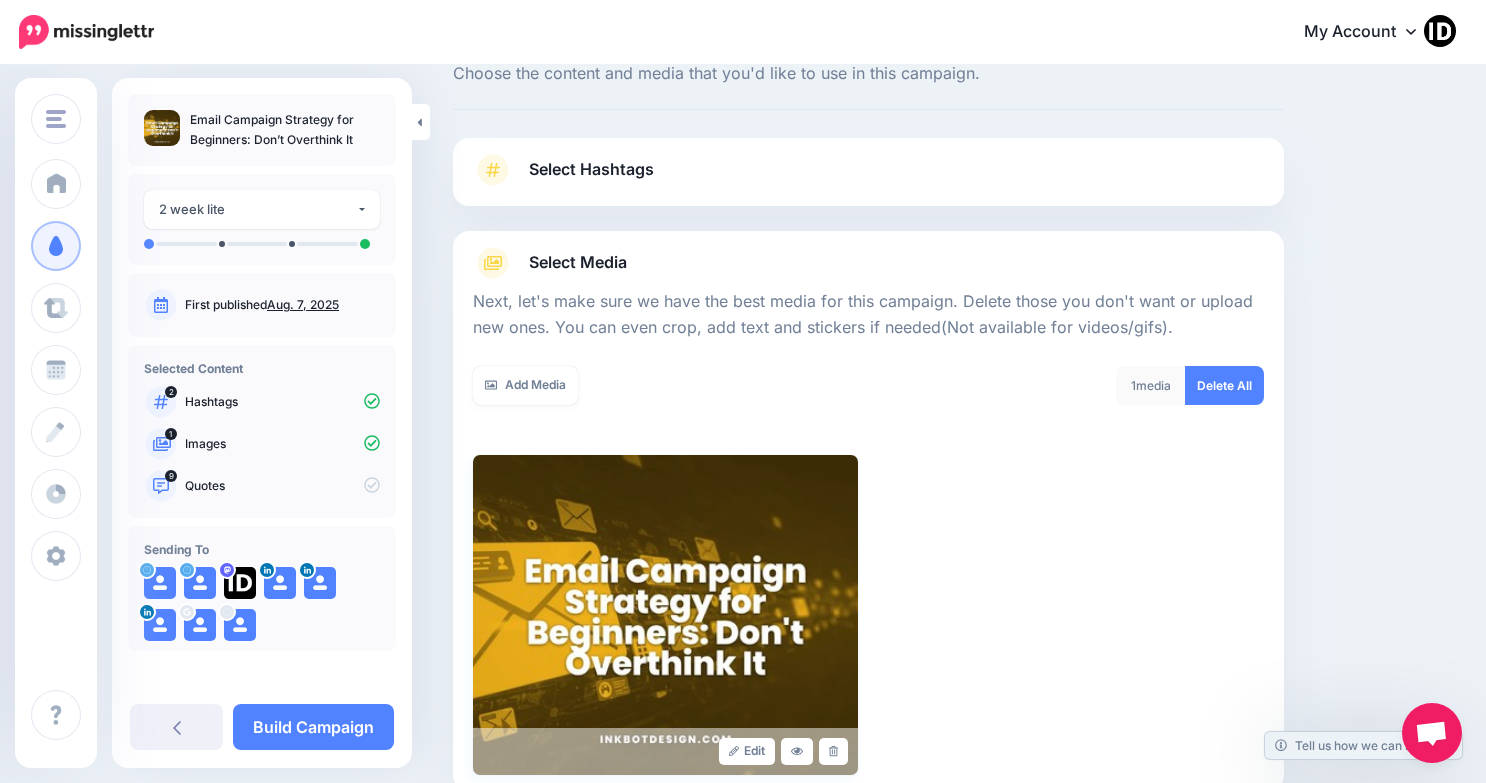 scroll, scrollTop: 0, scrollLeft: 0, axis: both 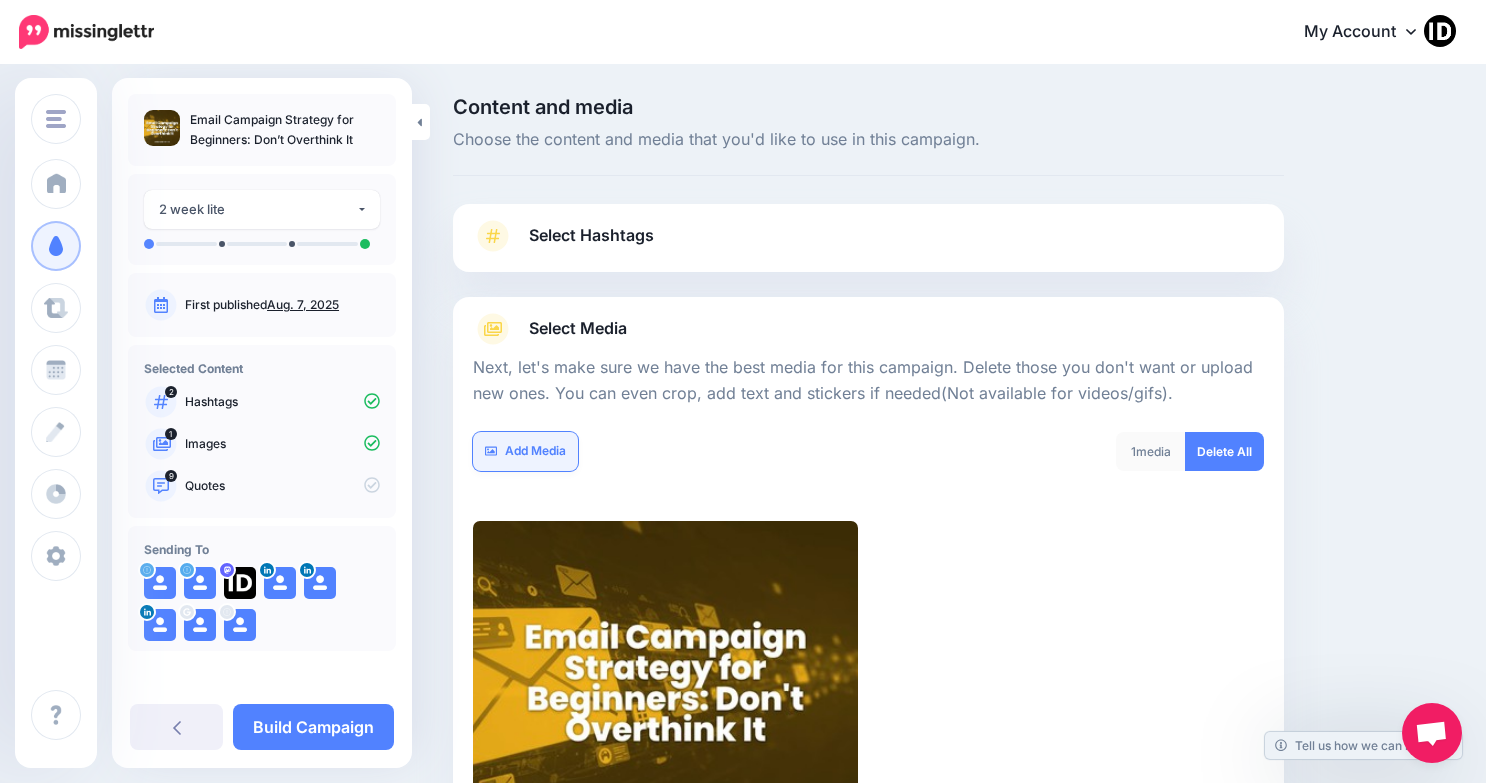 click on "Add Media" at bounding box center [525, 451] 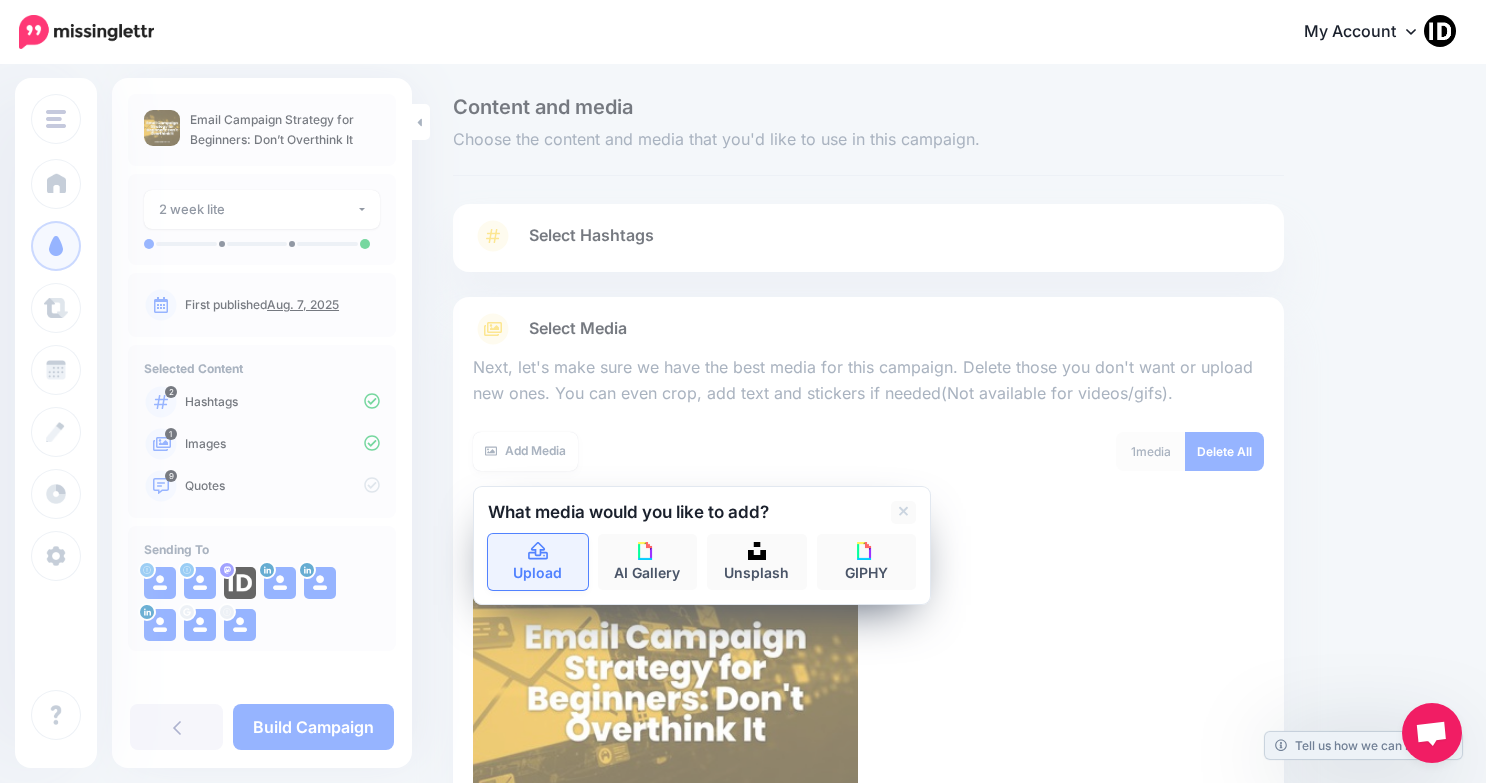 click on "Upload" at bounding box center [538, 562] 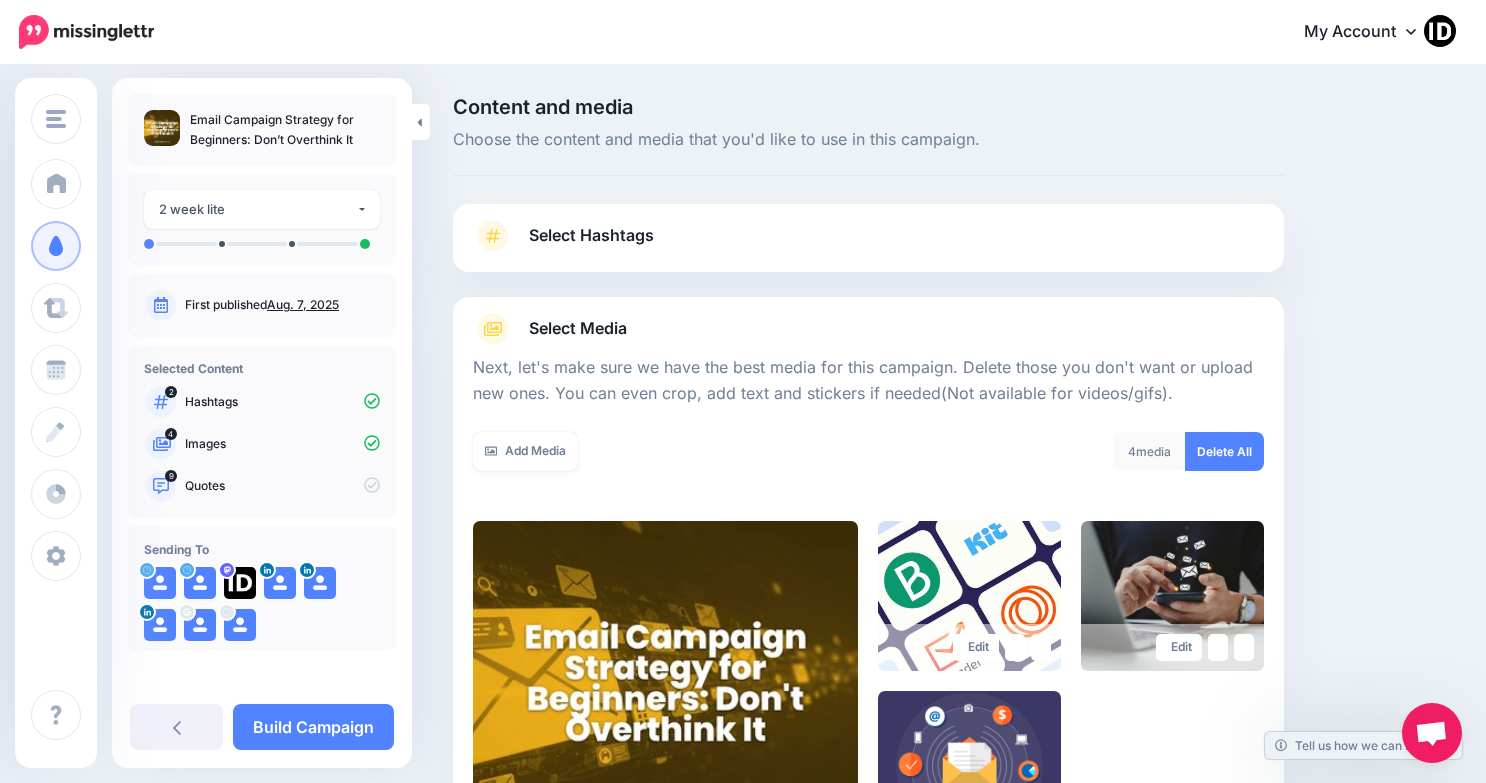 scroll, scrollTop: 297, scrollLeft: 0, axis: vertical 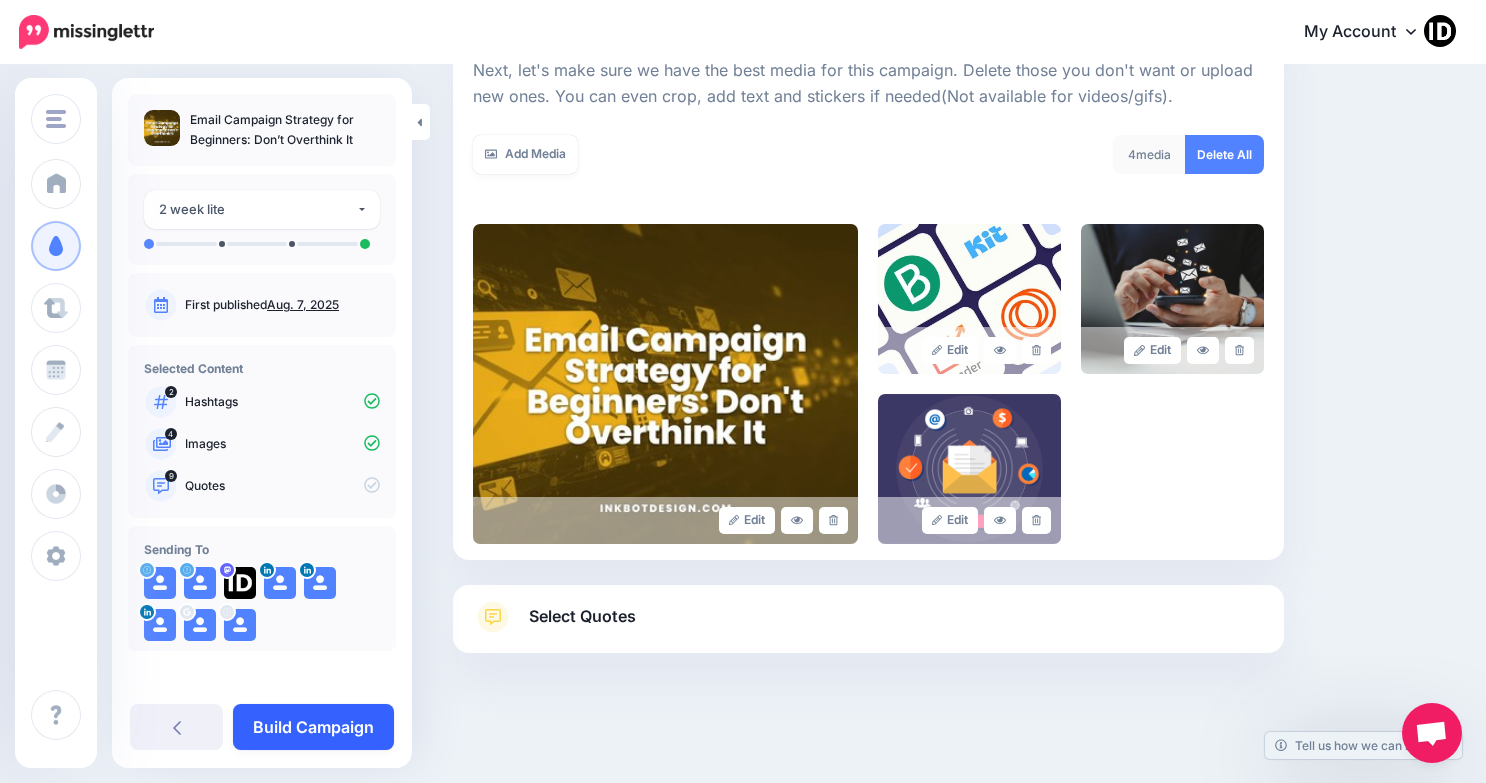 click on "Build Campaign" at bounding box center (313, 727) 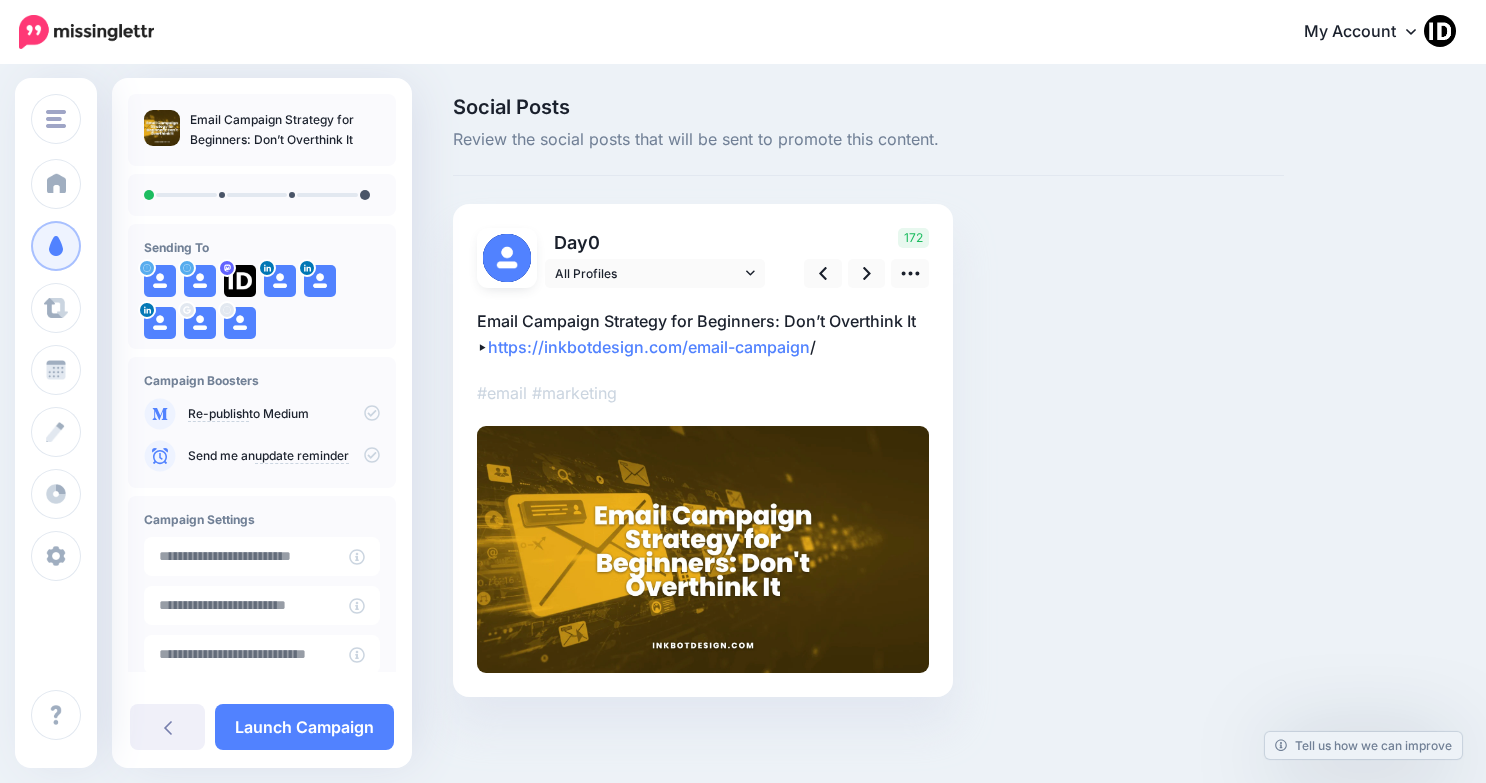 scroll, scrollTop: 0, scrollLeft: 0, axis: both 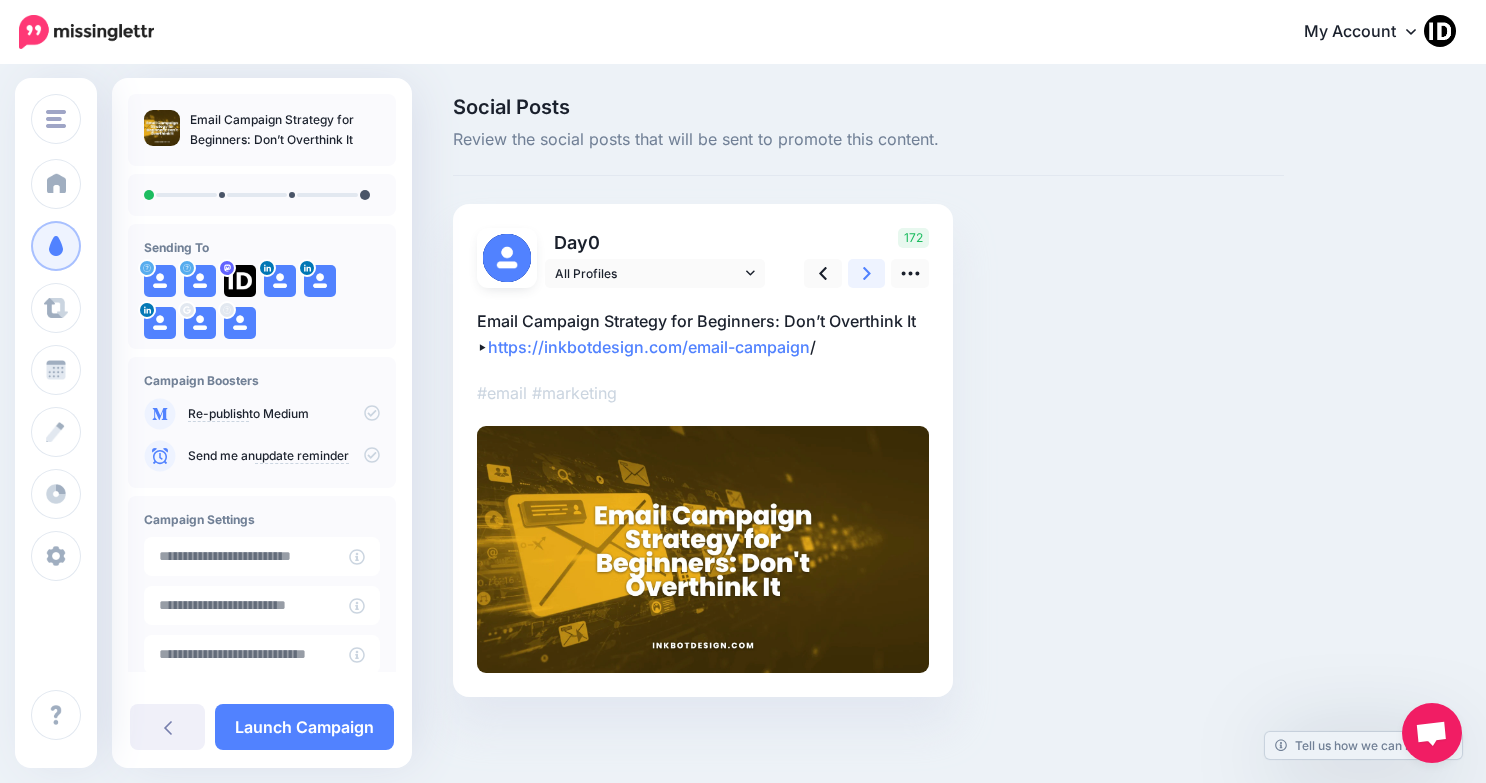 click at bounding box center (867, 273) 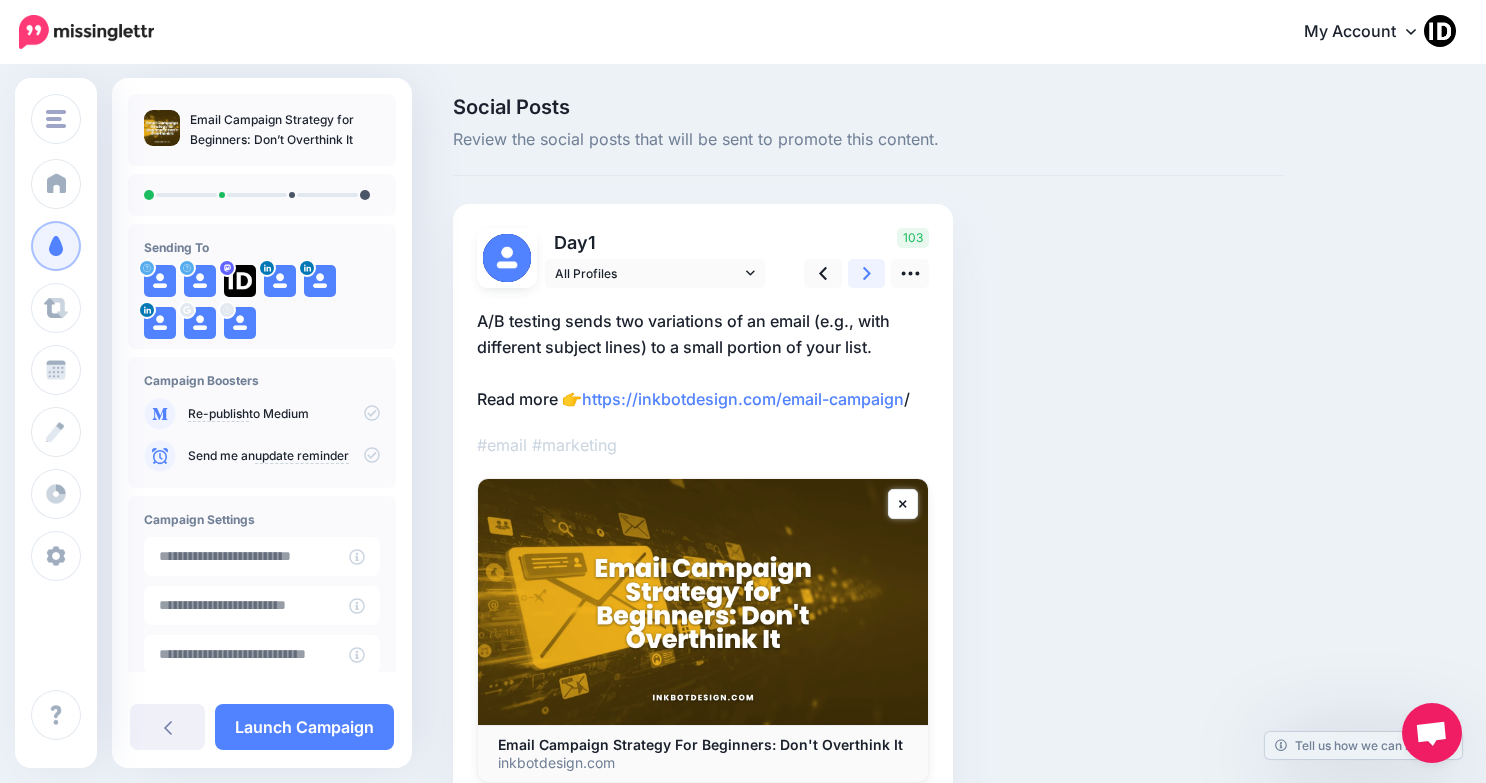 click at bounding box center [867, 273] 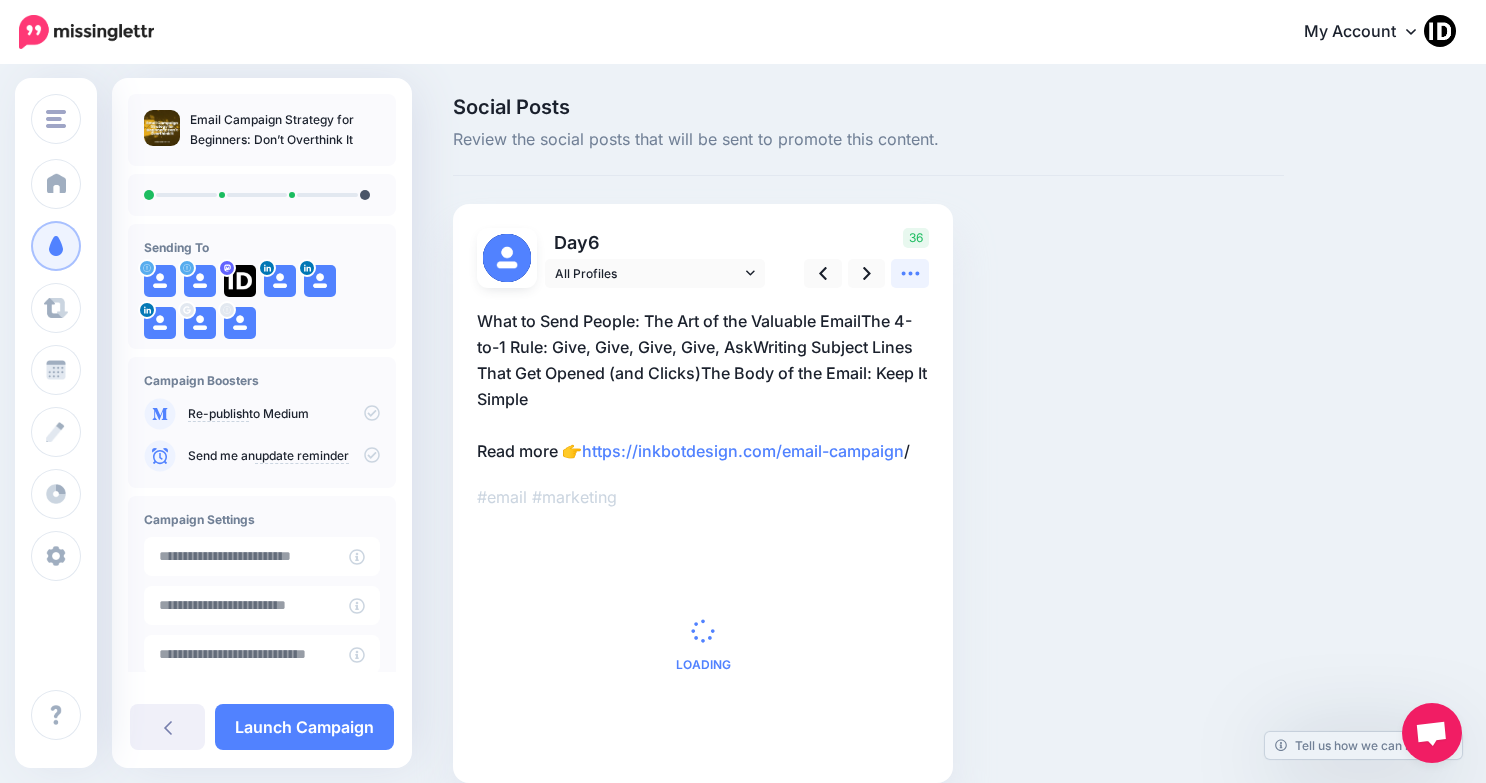 click 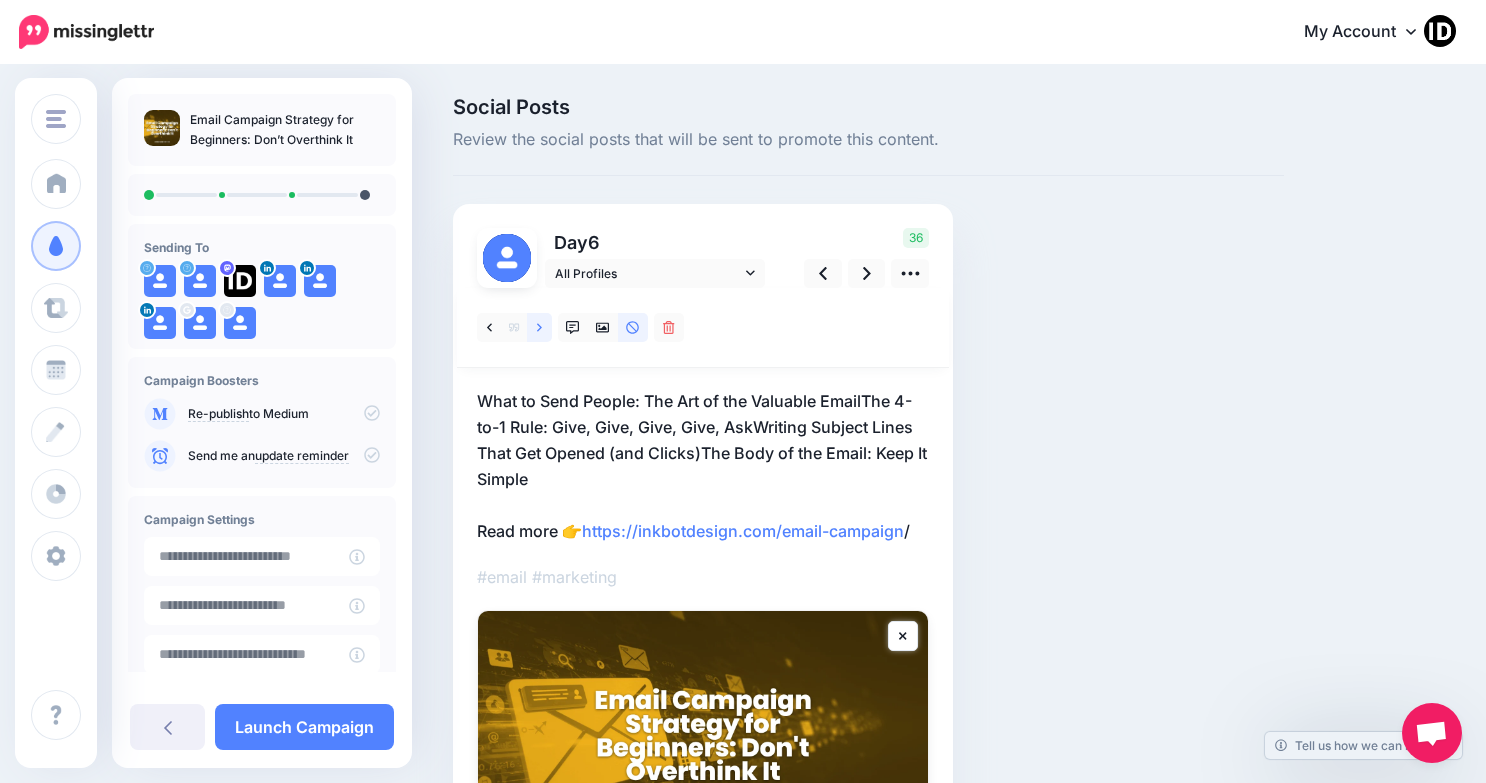 click 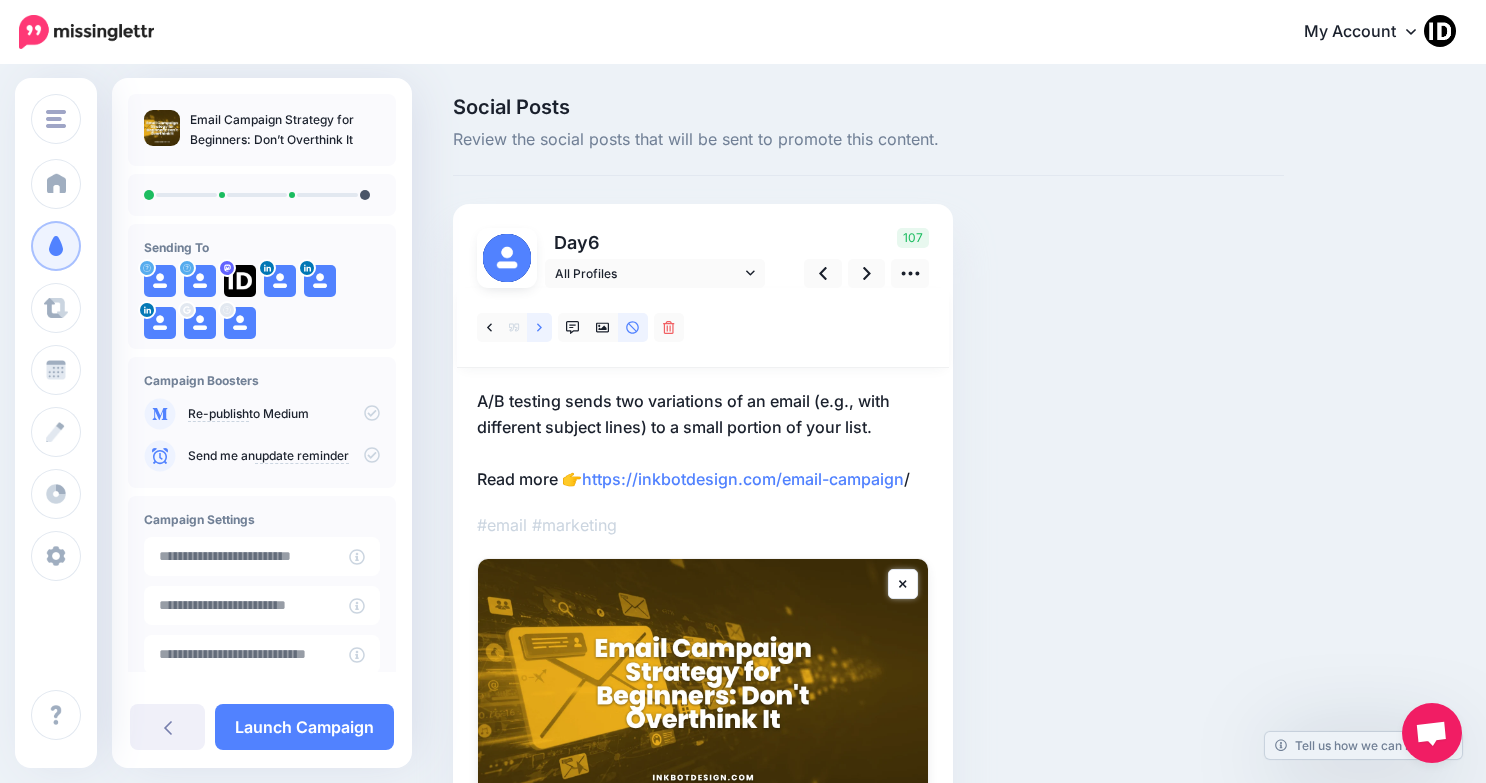 click 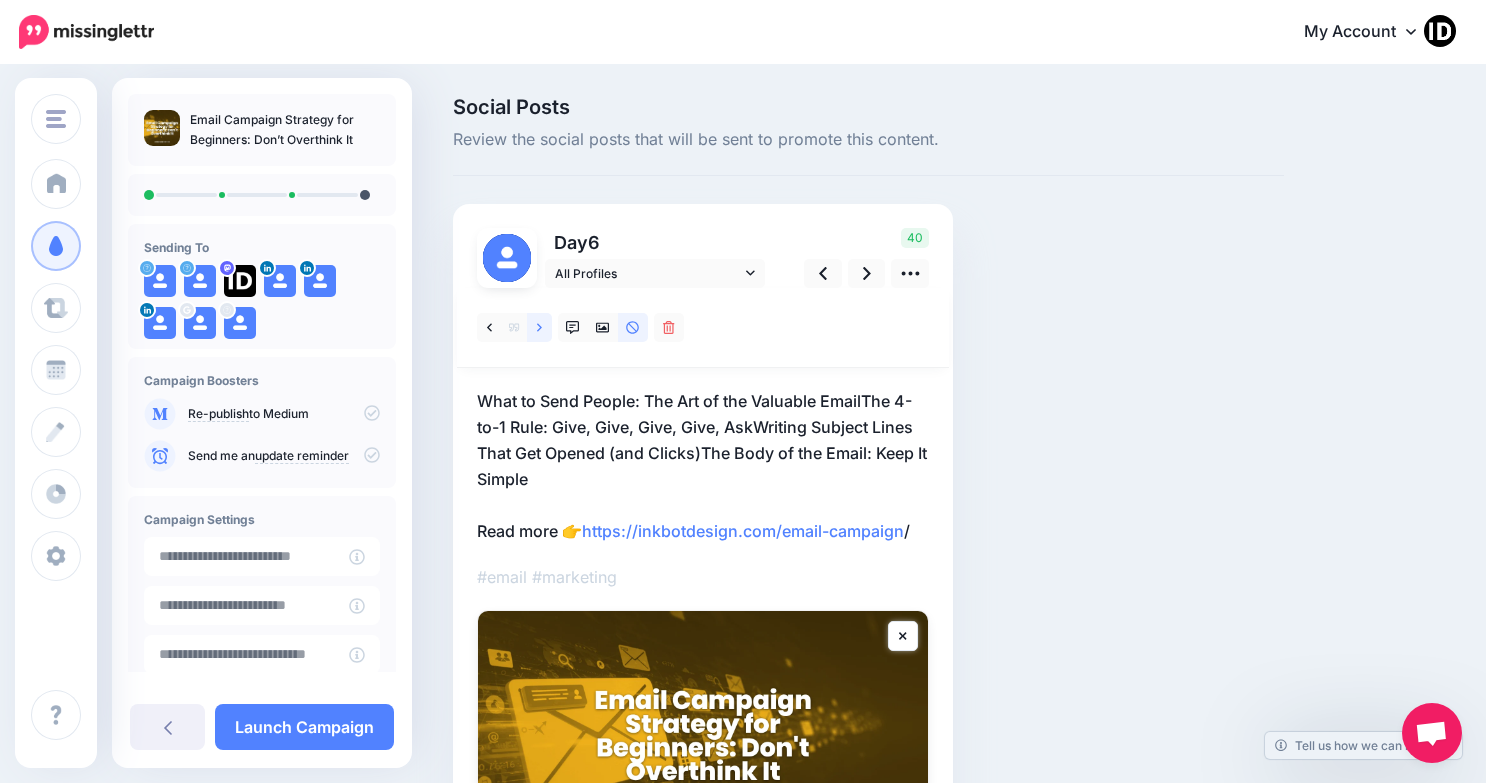 click at bounding box center [539, 327] 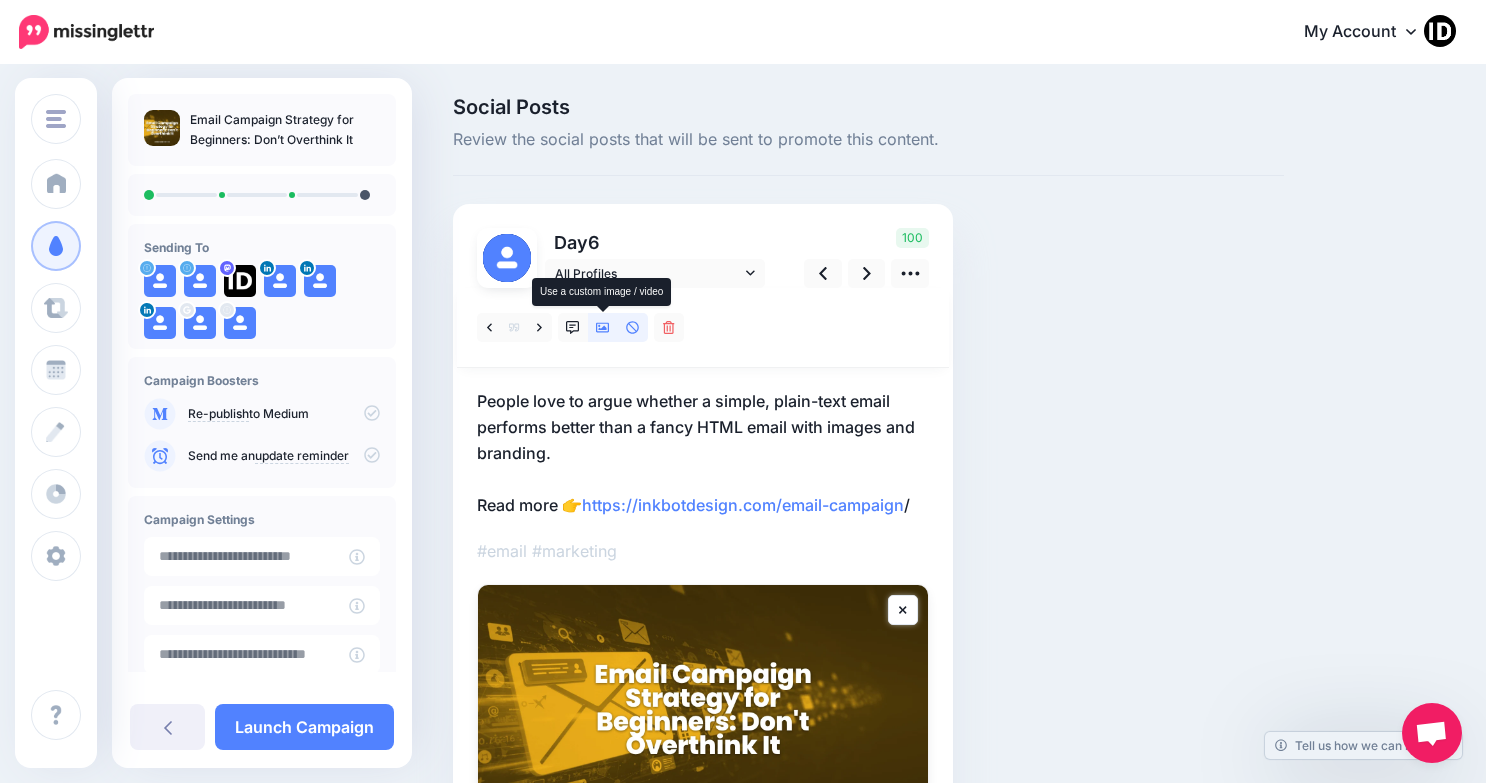 click 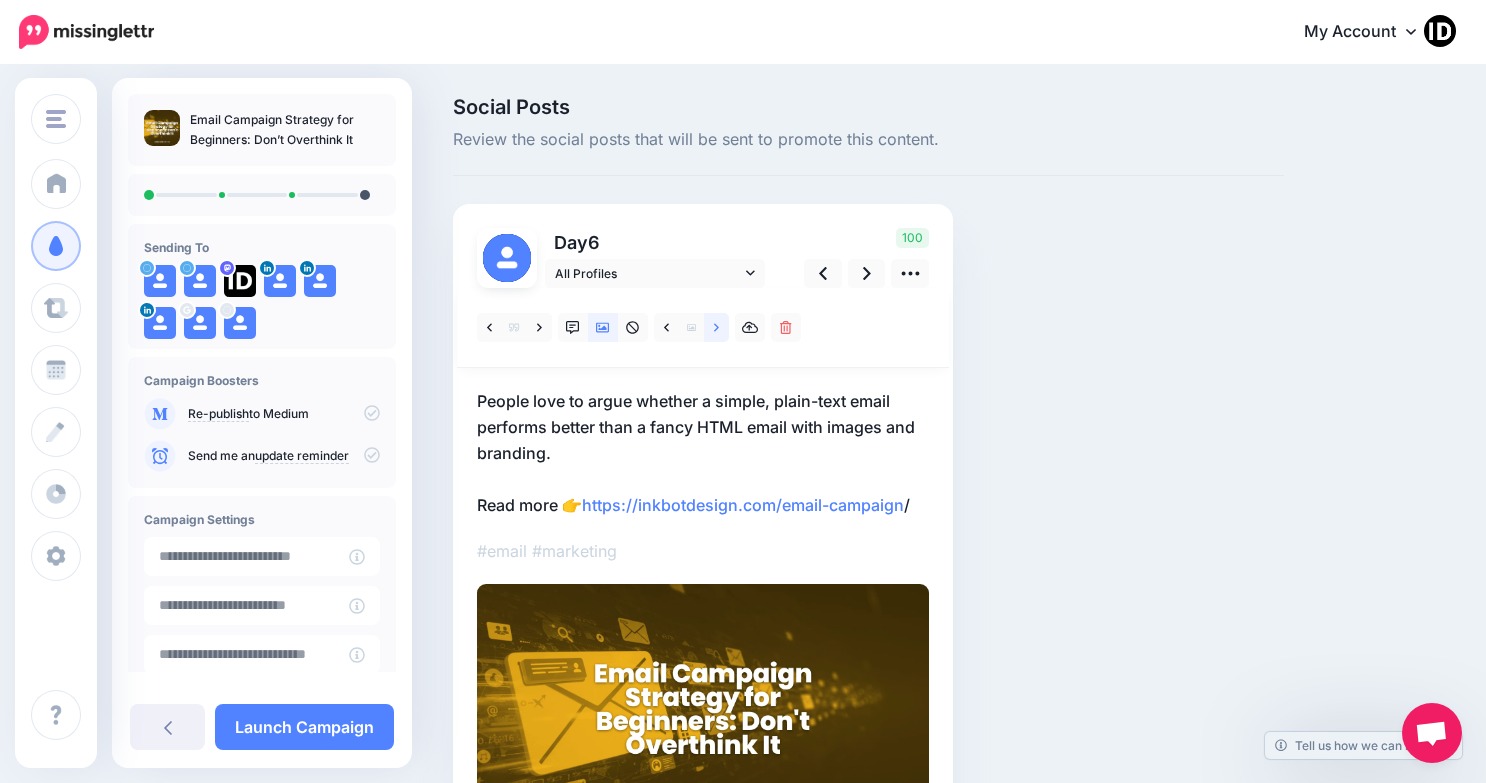 click 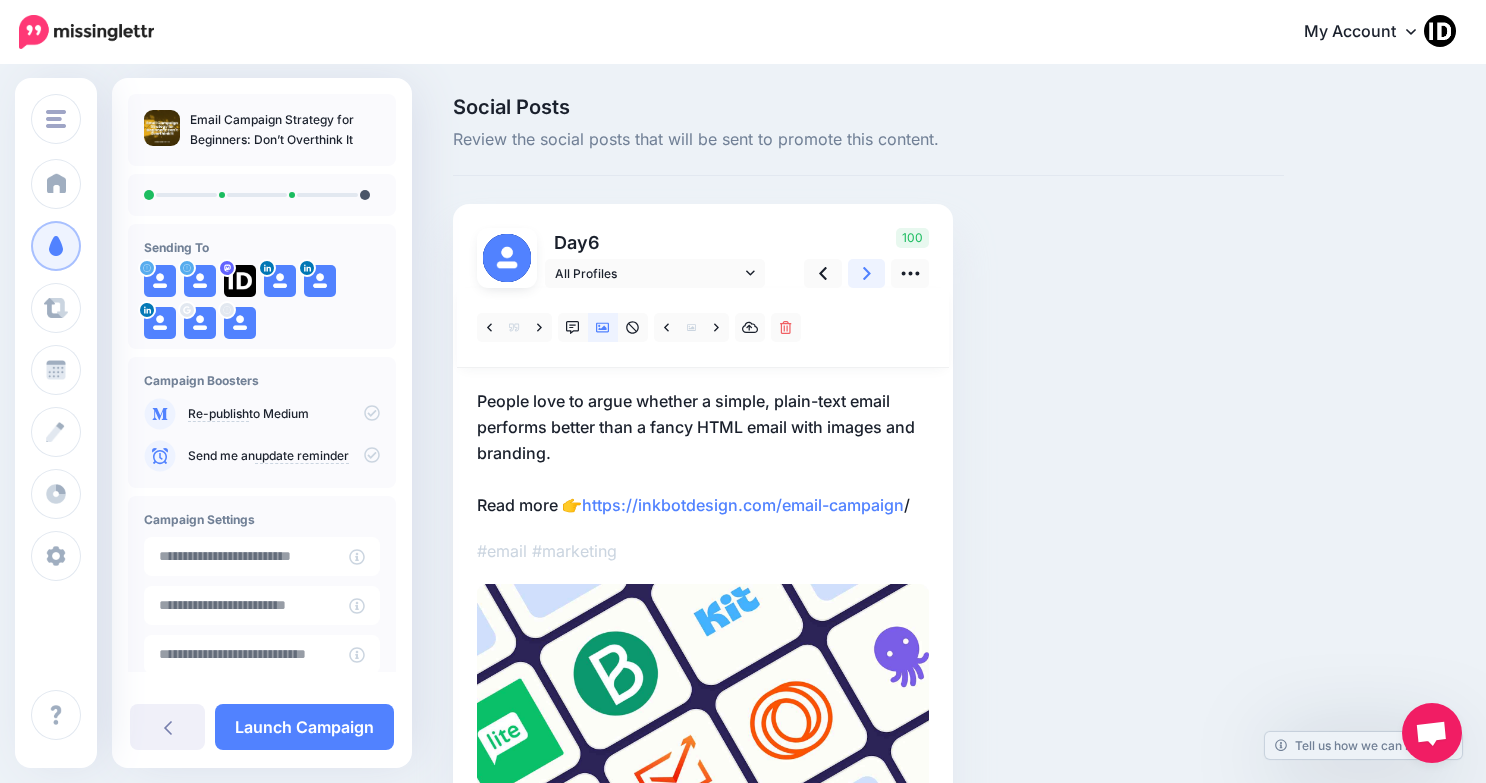 click at bounding box center [867, 273] 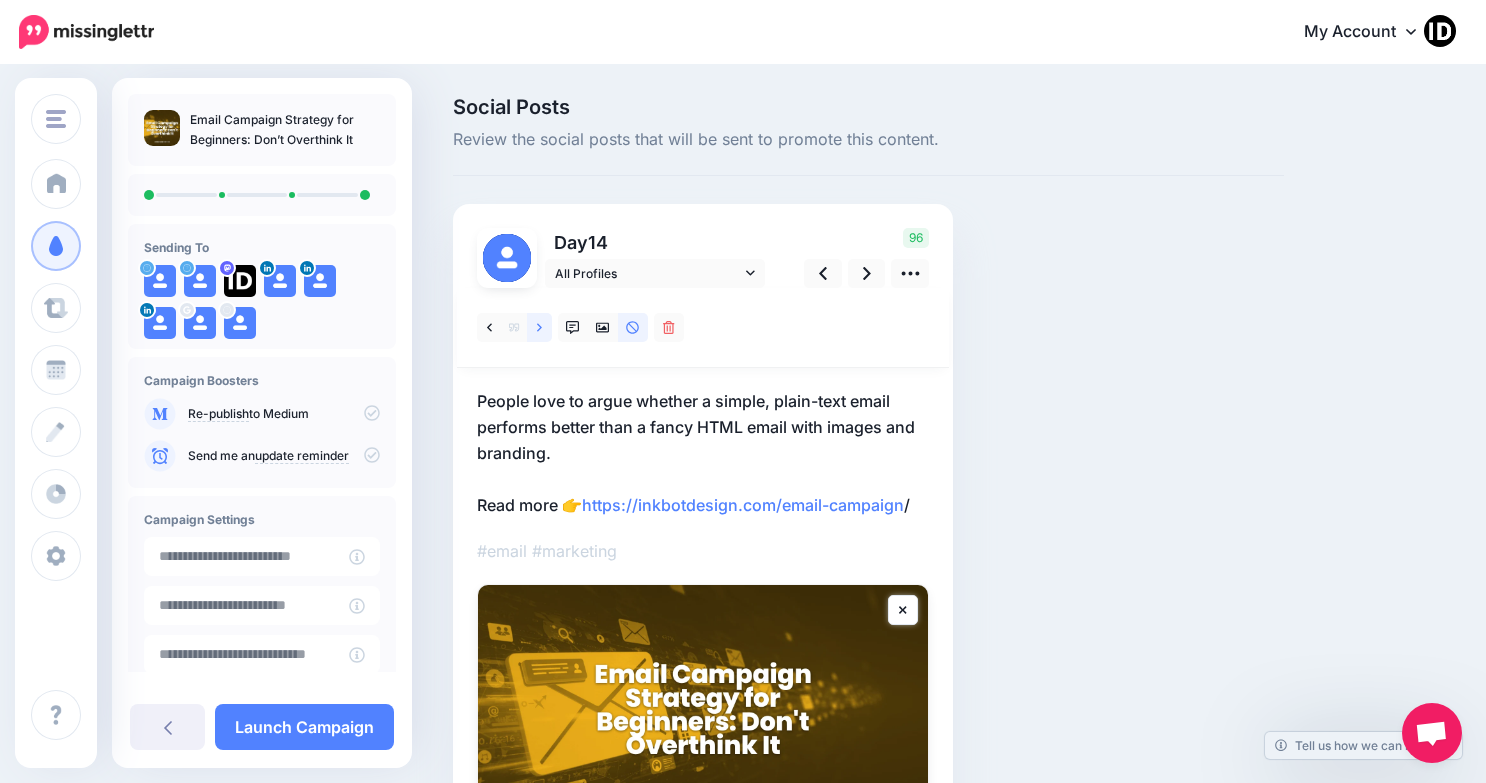 click at bounding box center (539, 327) 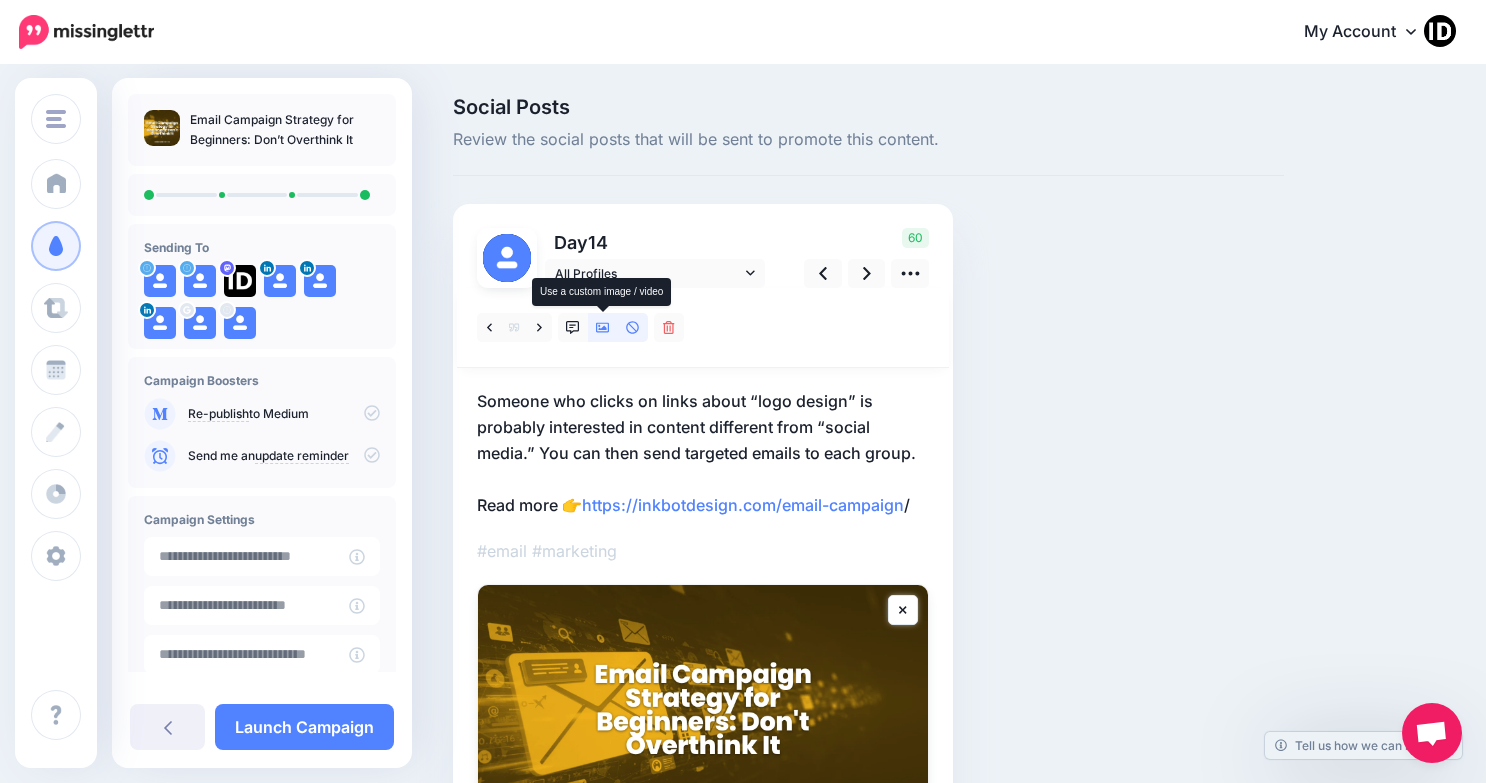 click 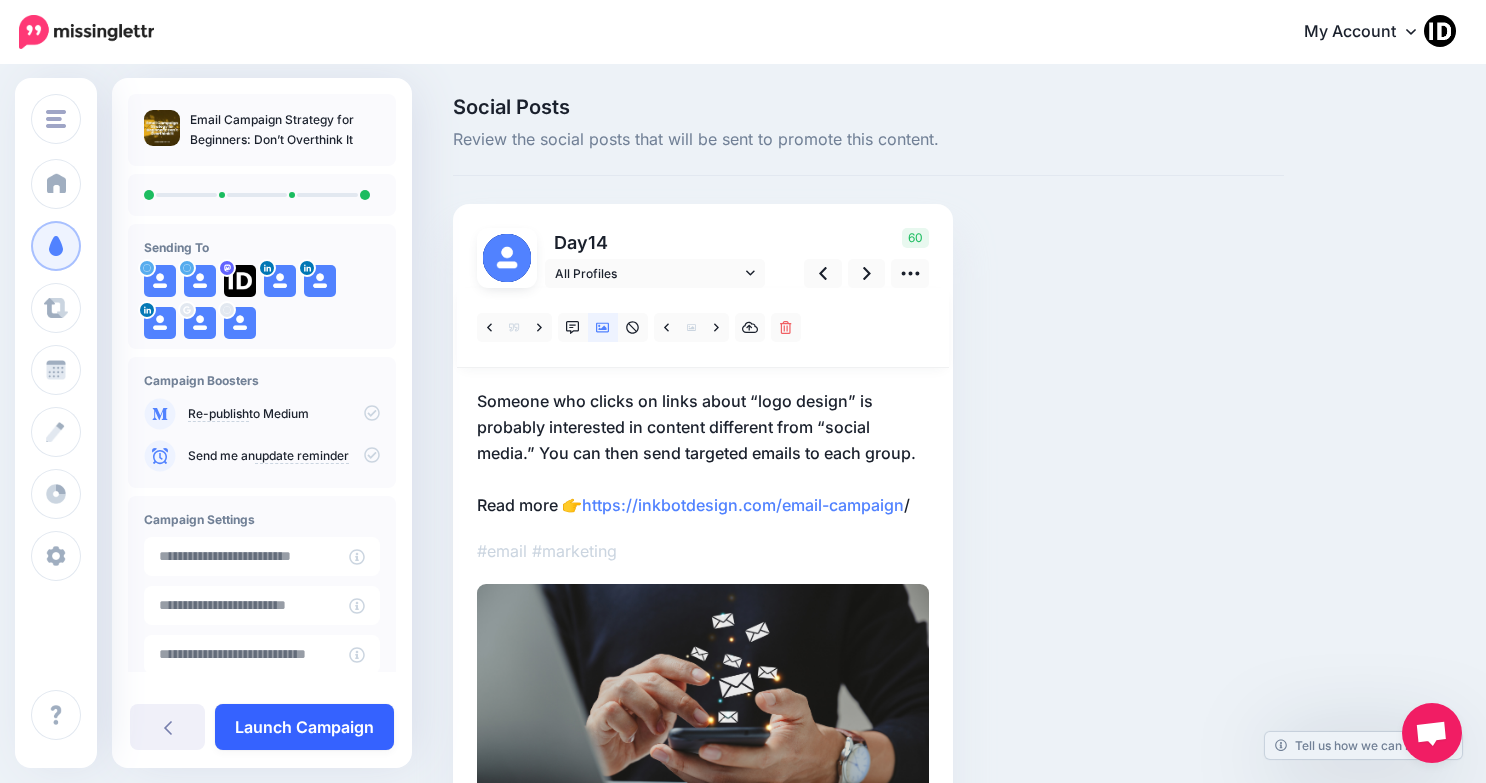 click on "Launch Campaign" at bounding box center (304, 727) 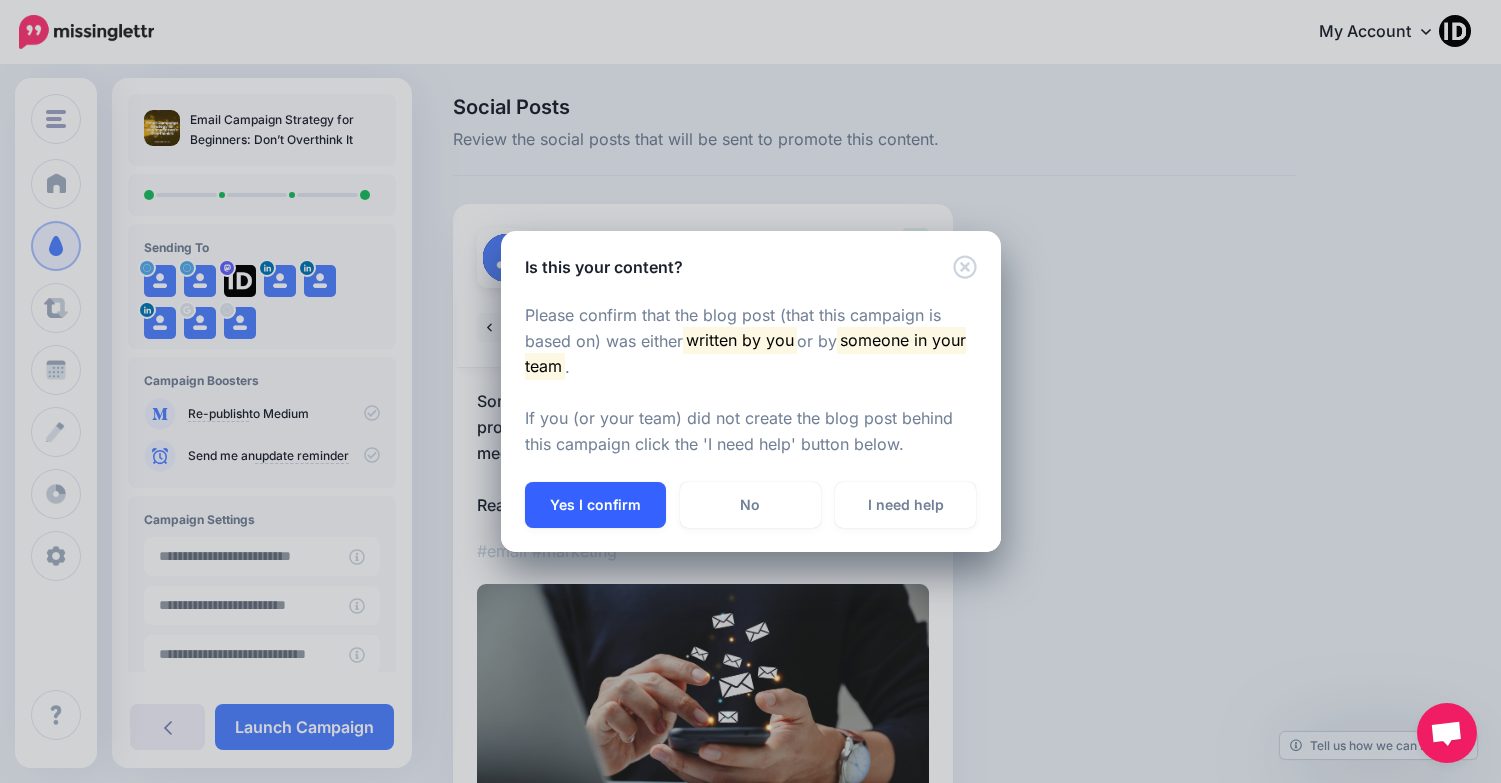 click on "Yes I confirm" at bounding box center [595, 505] 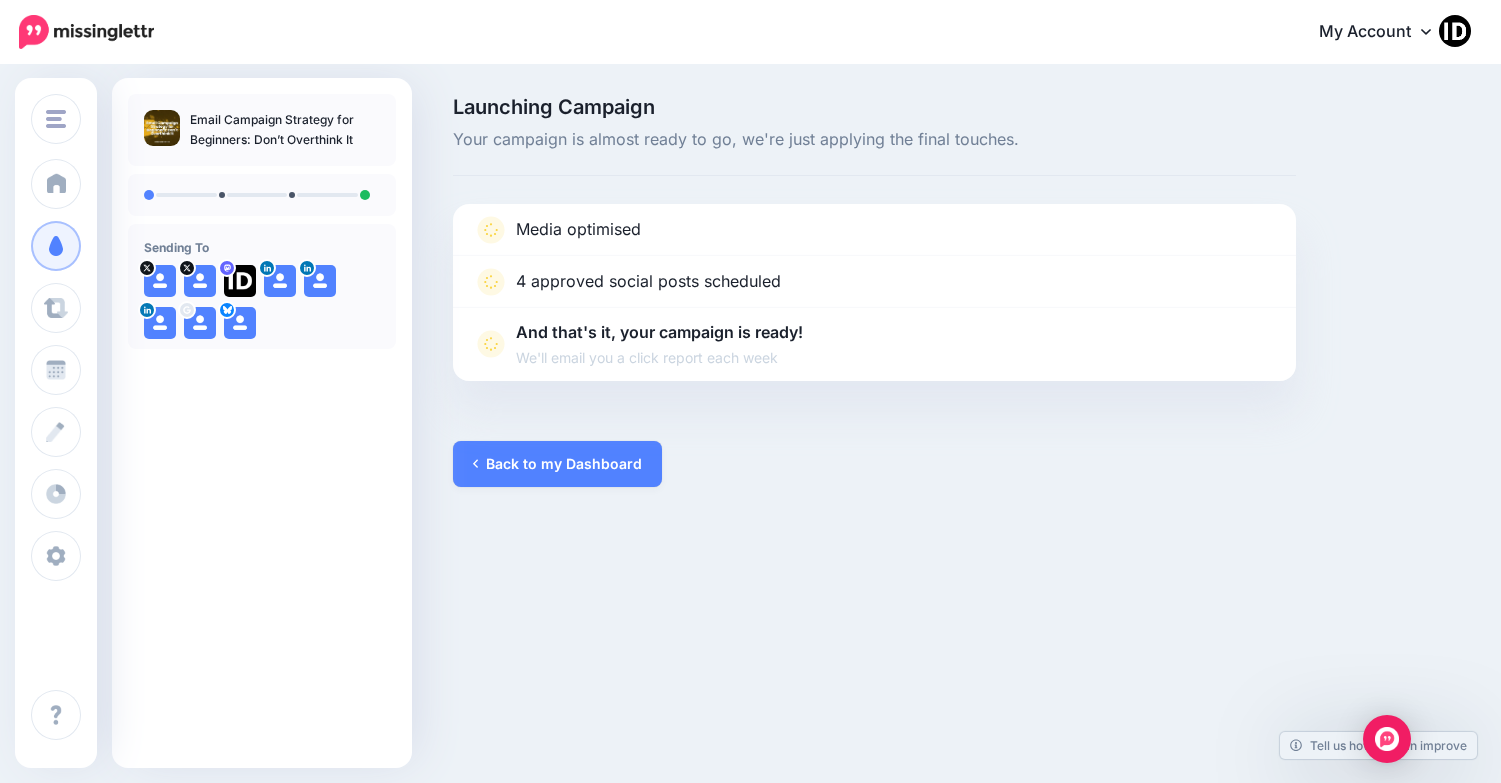 scroll, scrollTop: 0, scrollLeft: 0, axis: both 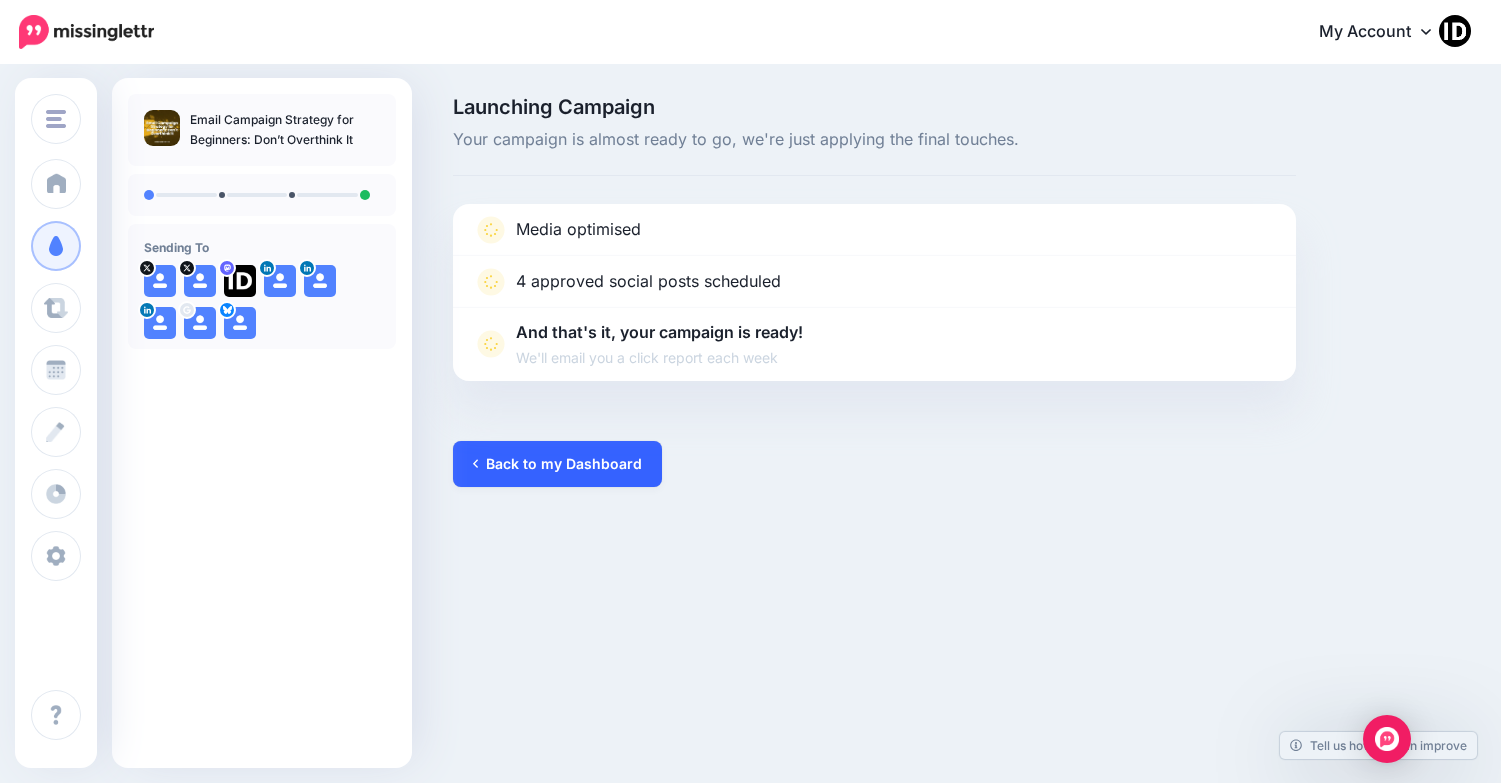 click on "Back to my Dashboard" at bounding box center [557, 464] 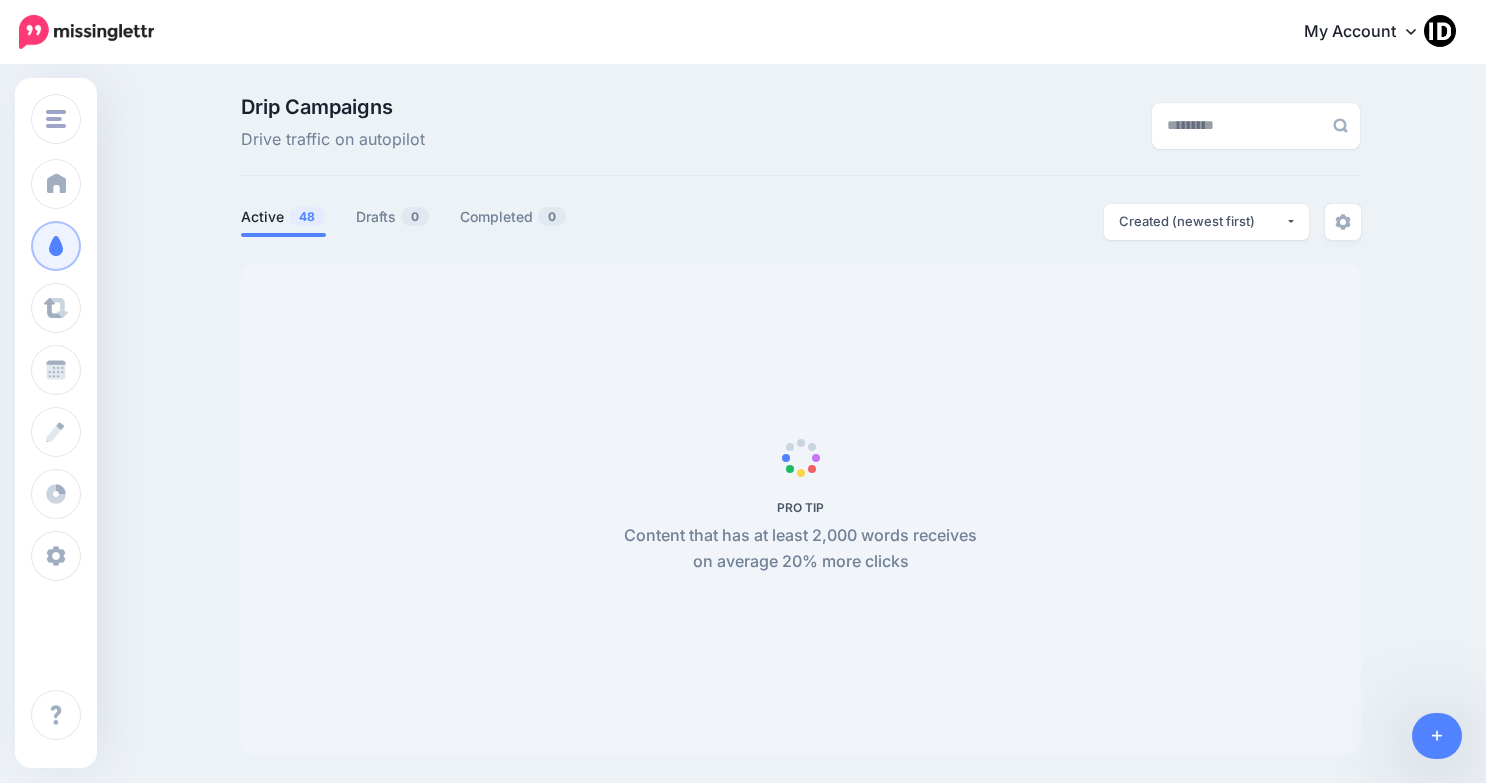 scroll, scrollTop: 0, scrollLeft: 0, axis: both 